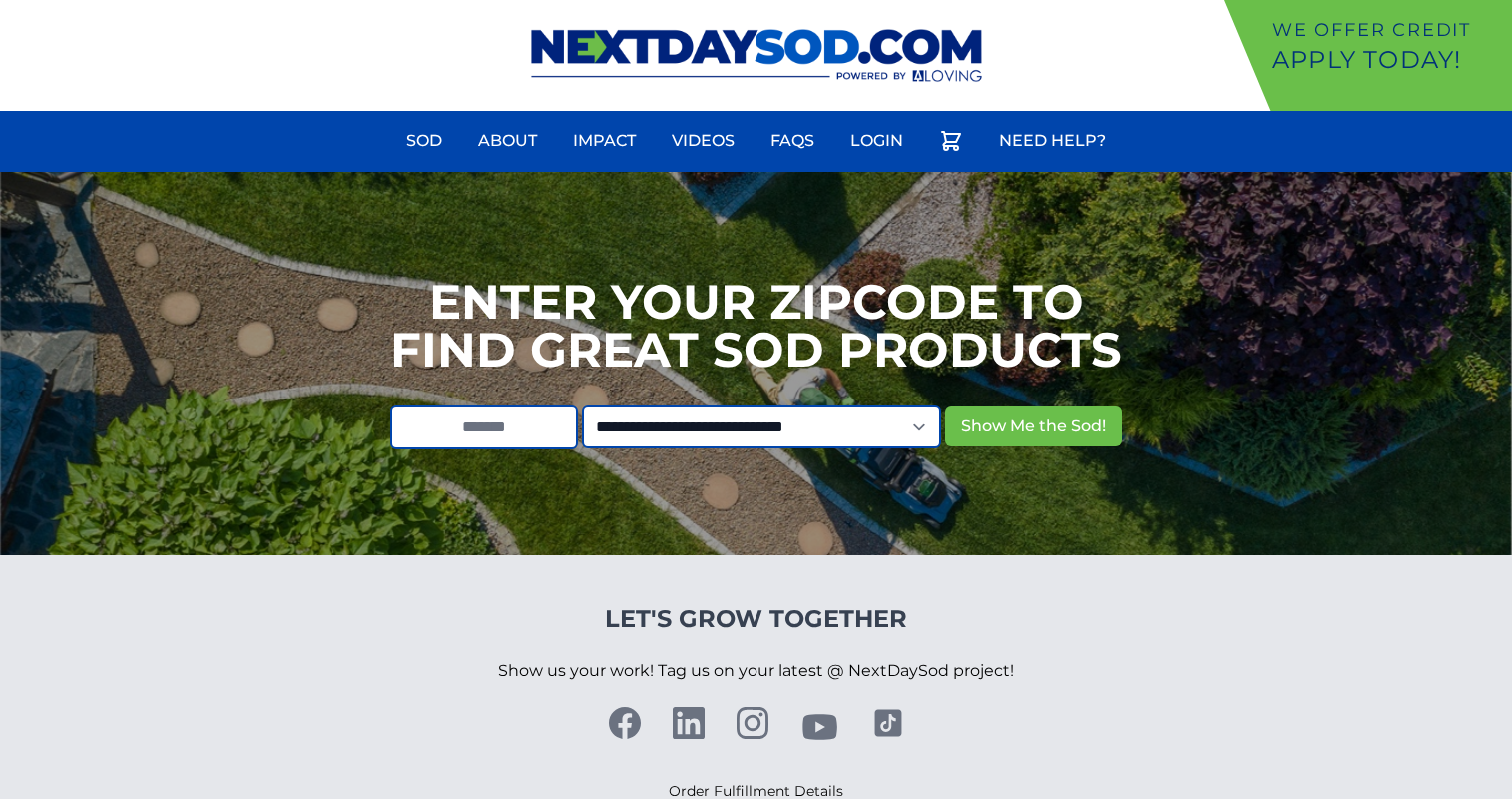 scroll, scrollTop: 0, scrollLeft: 0, axis: both 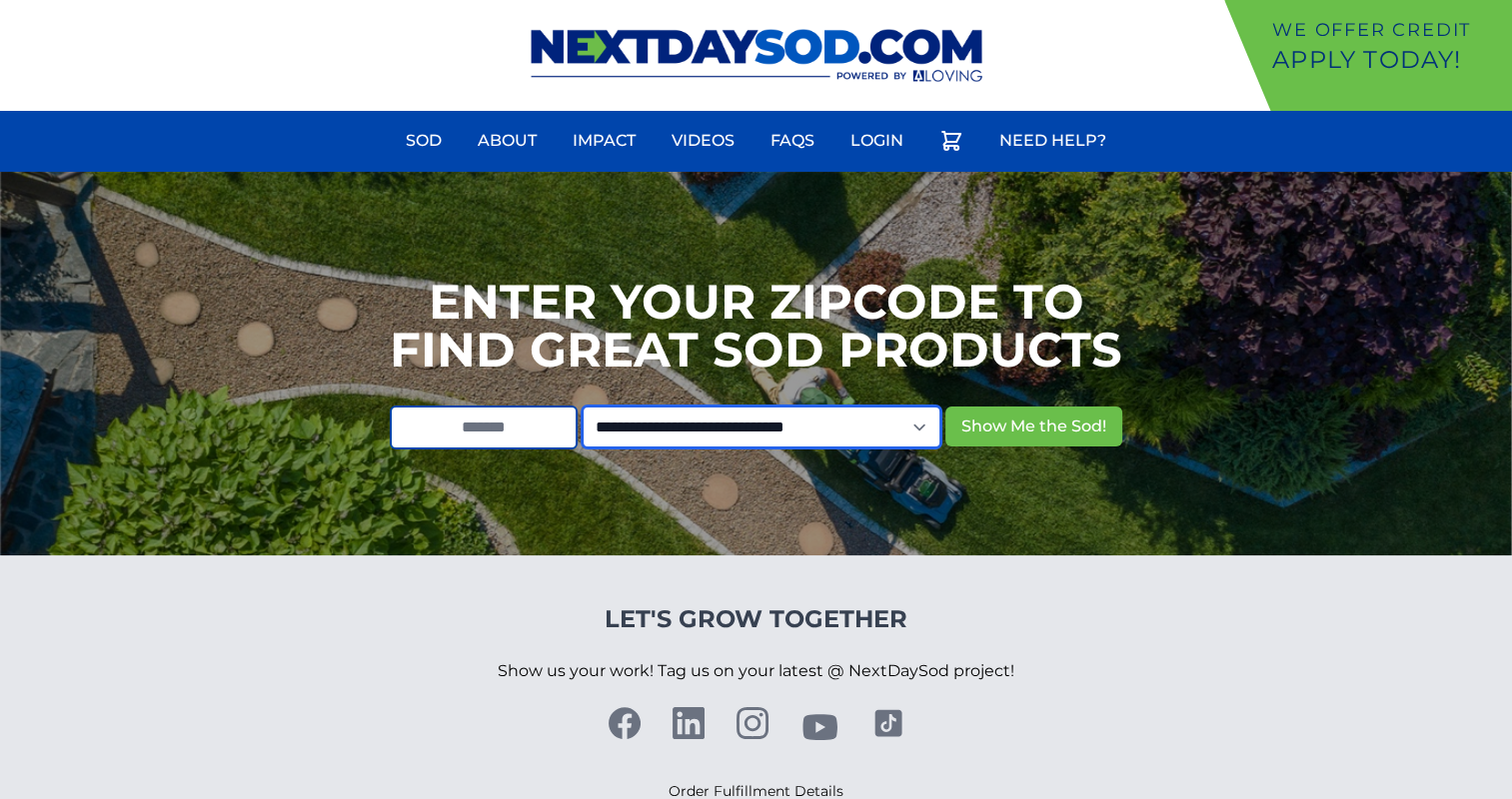 click on "**********" at bounding box center [760, 426] 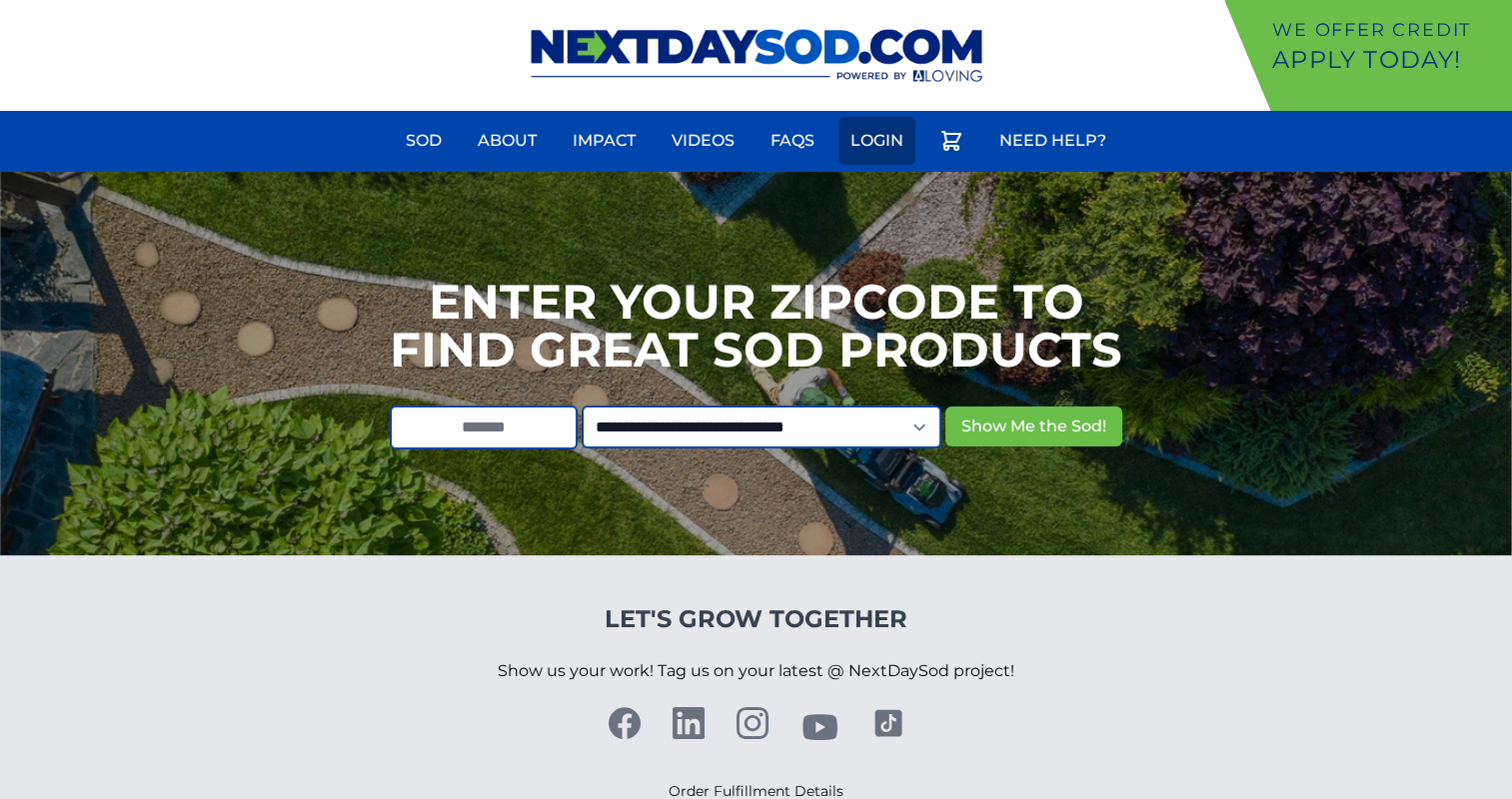 click on "Login" at bounding box center (876, 141) 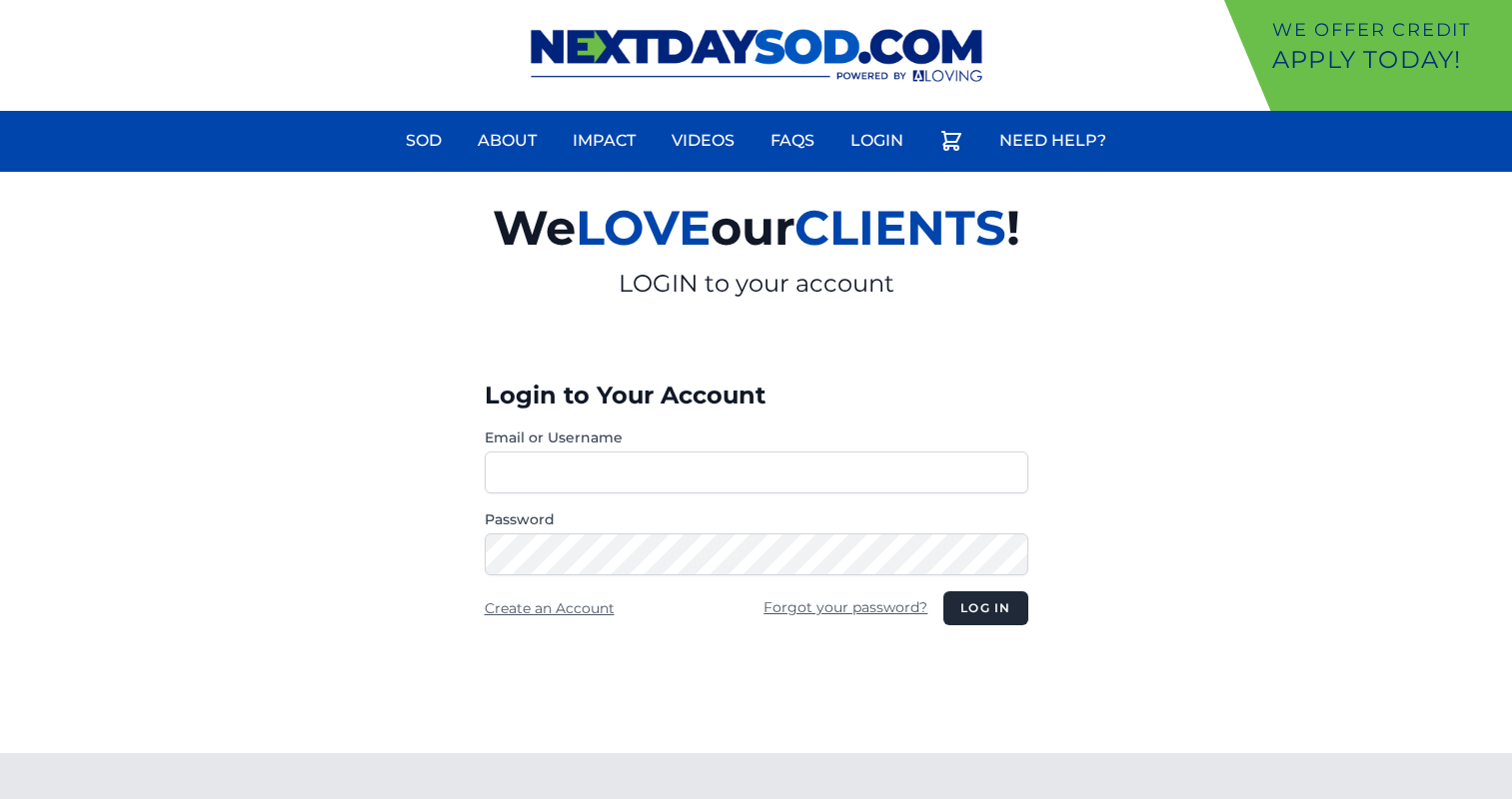 scroll, scrollTop: 0, scrollLeft: 0, axis: both 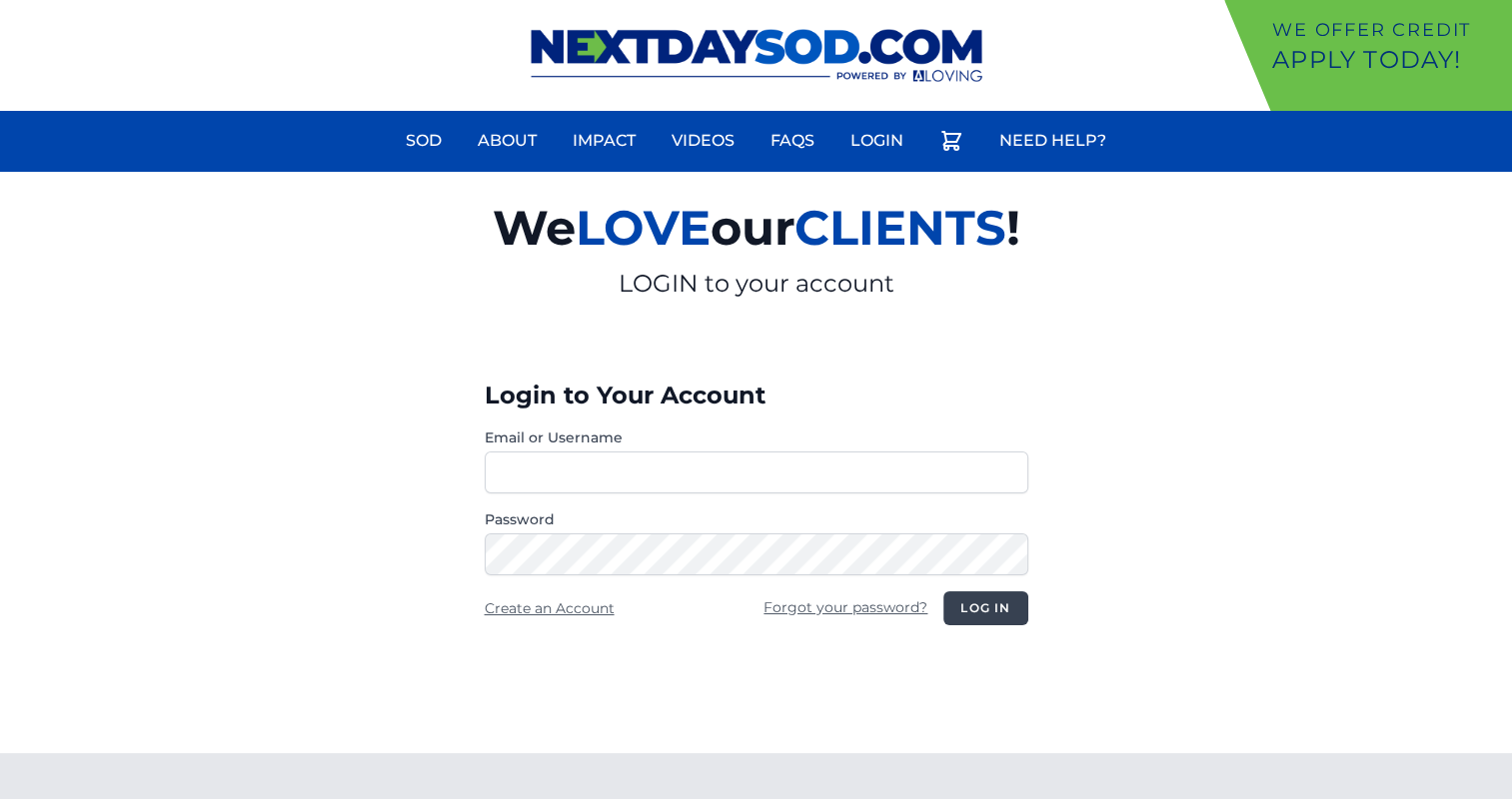 type on "**********" 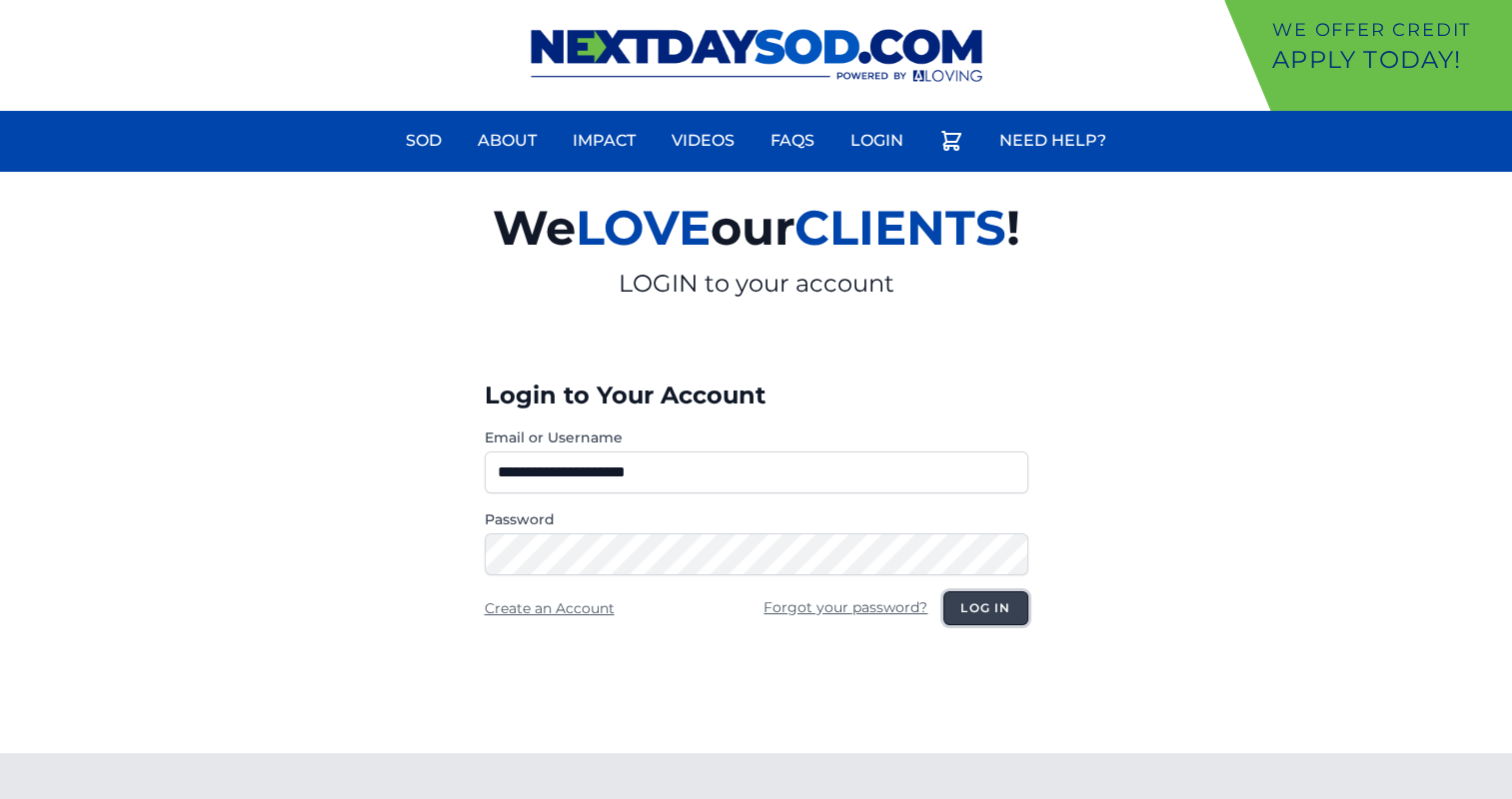 click on "Log in" at bounding box center (985, 608) 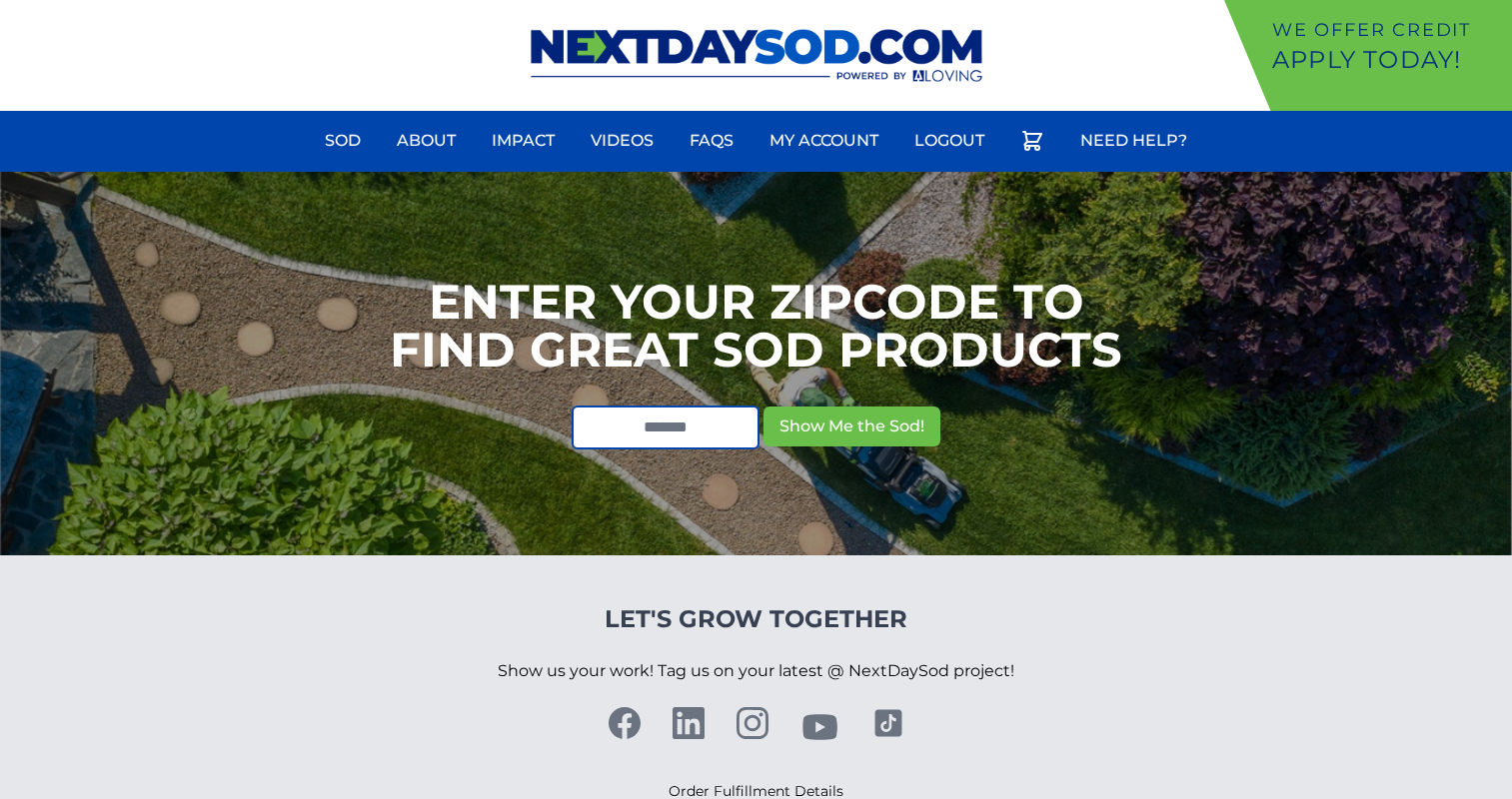 scroll, scrollTop: 0, scrollLeft: 0, axis: both 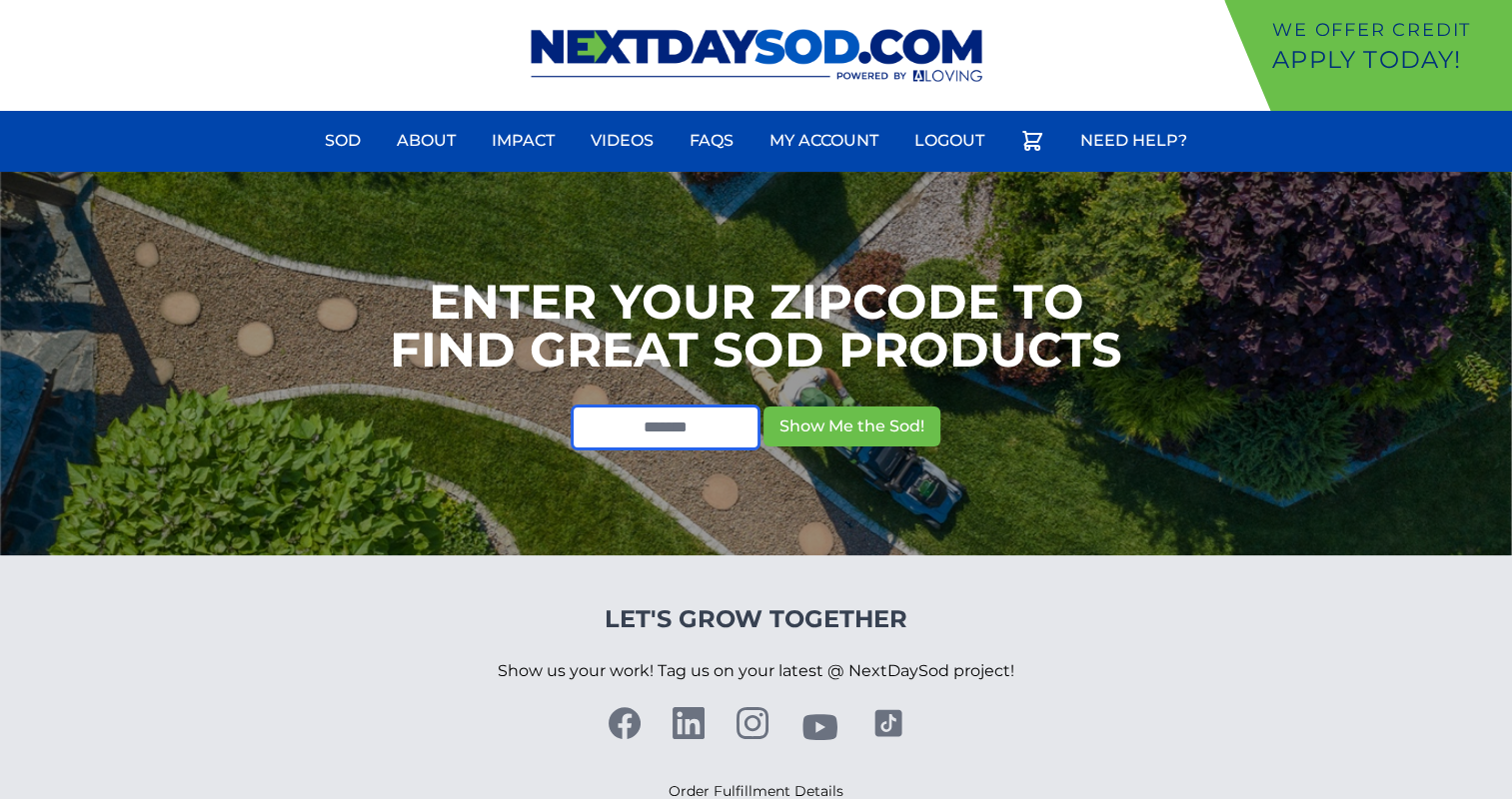 click at bounding box center [666, 427] 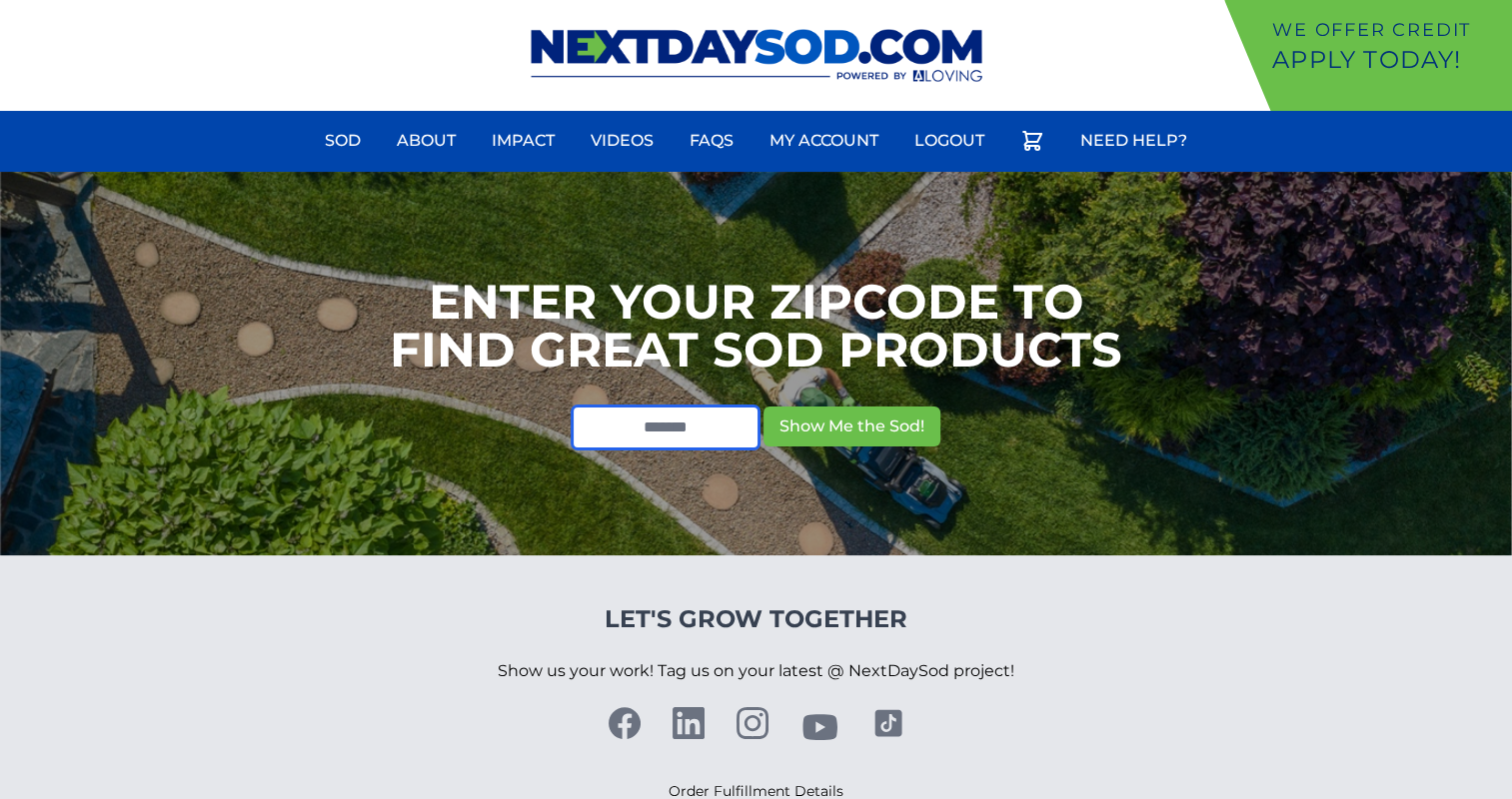 type on "*****" 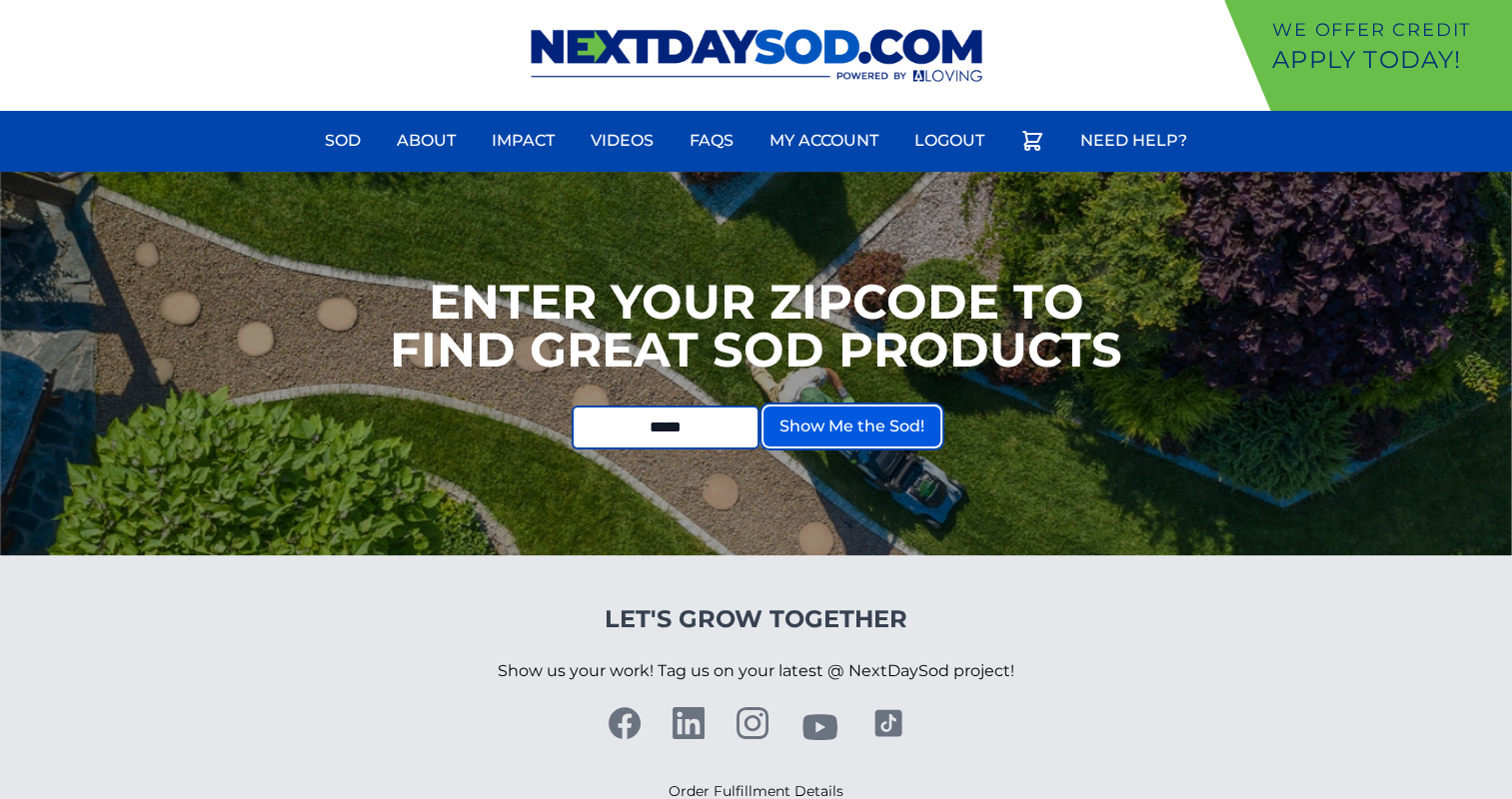 click on "Show Me the Sod!" at bounding box center [851, 426] 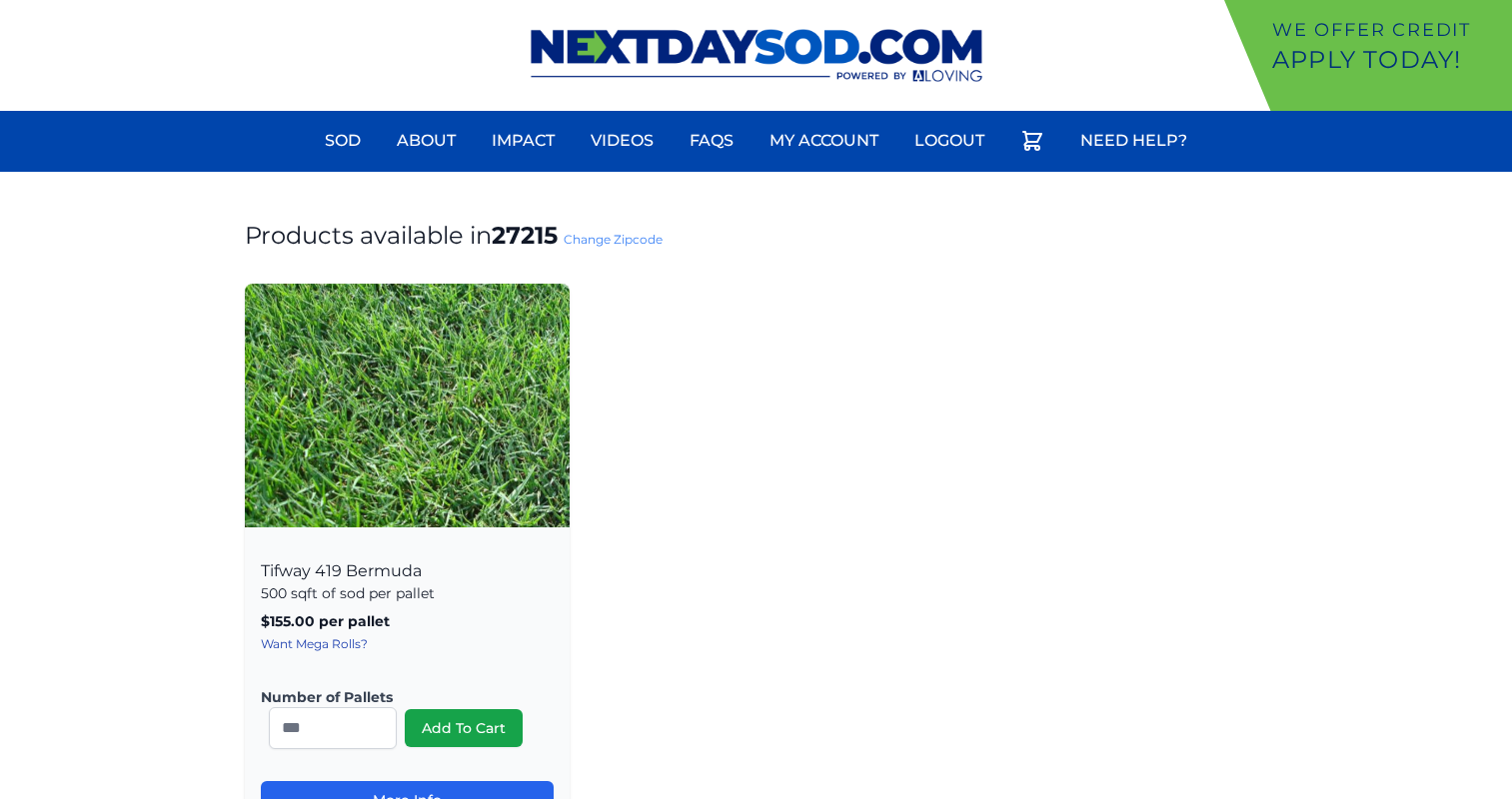 scroll, scrollTop: 0, scrollLeft: 0, axis: both 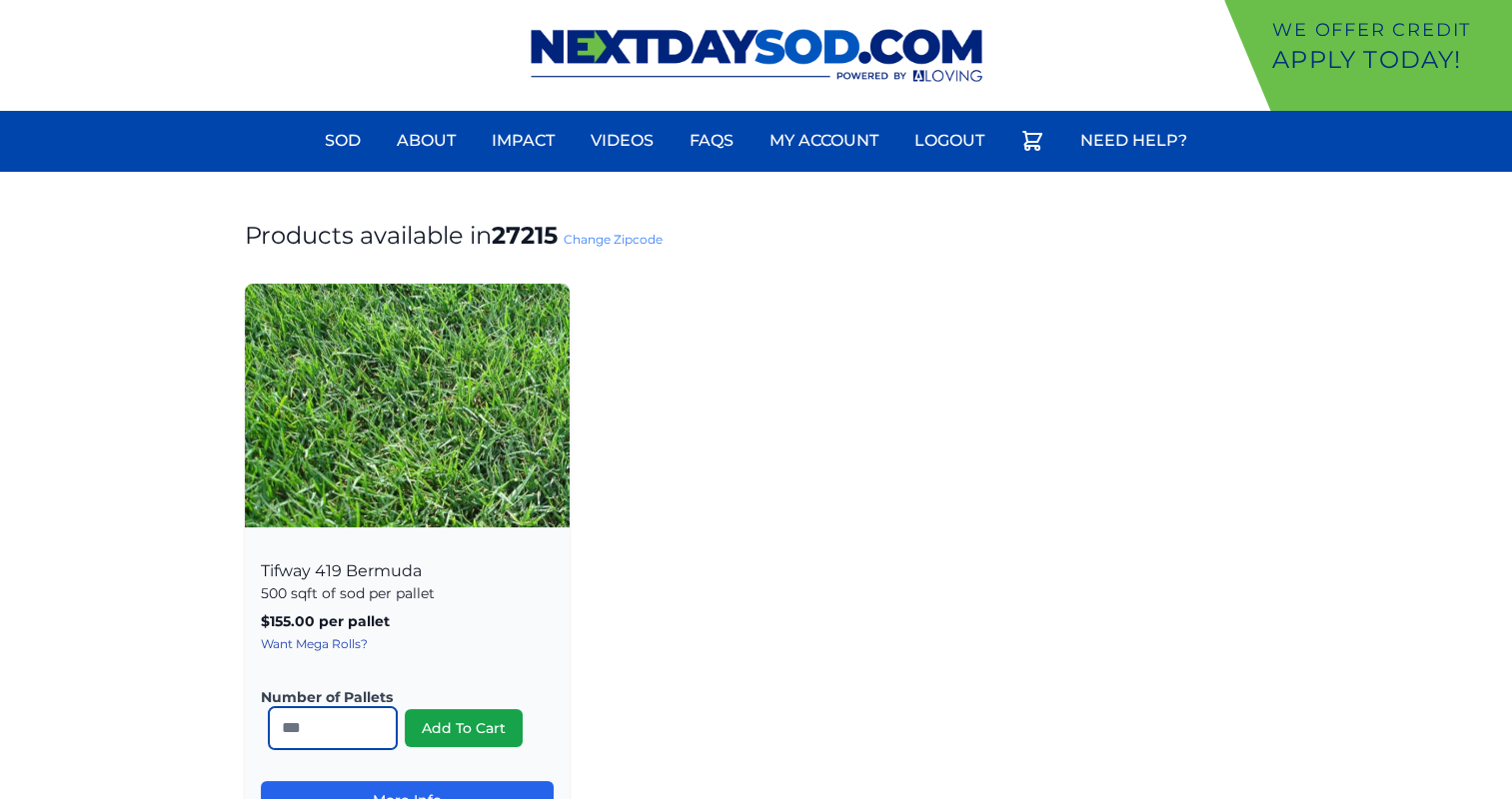 click on "*" at bounding box center [333, 728] 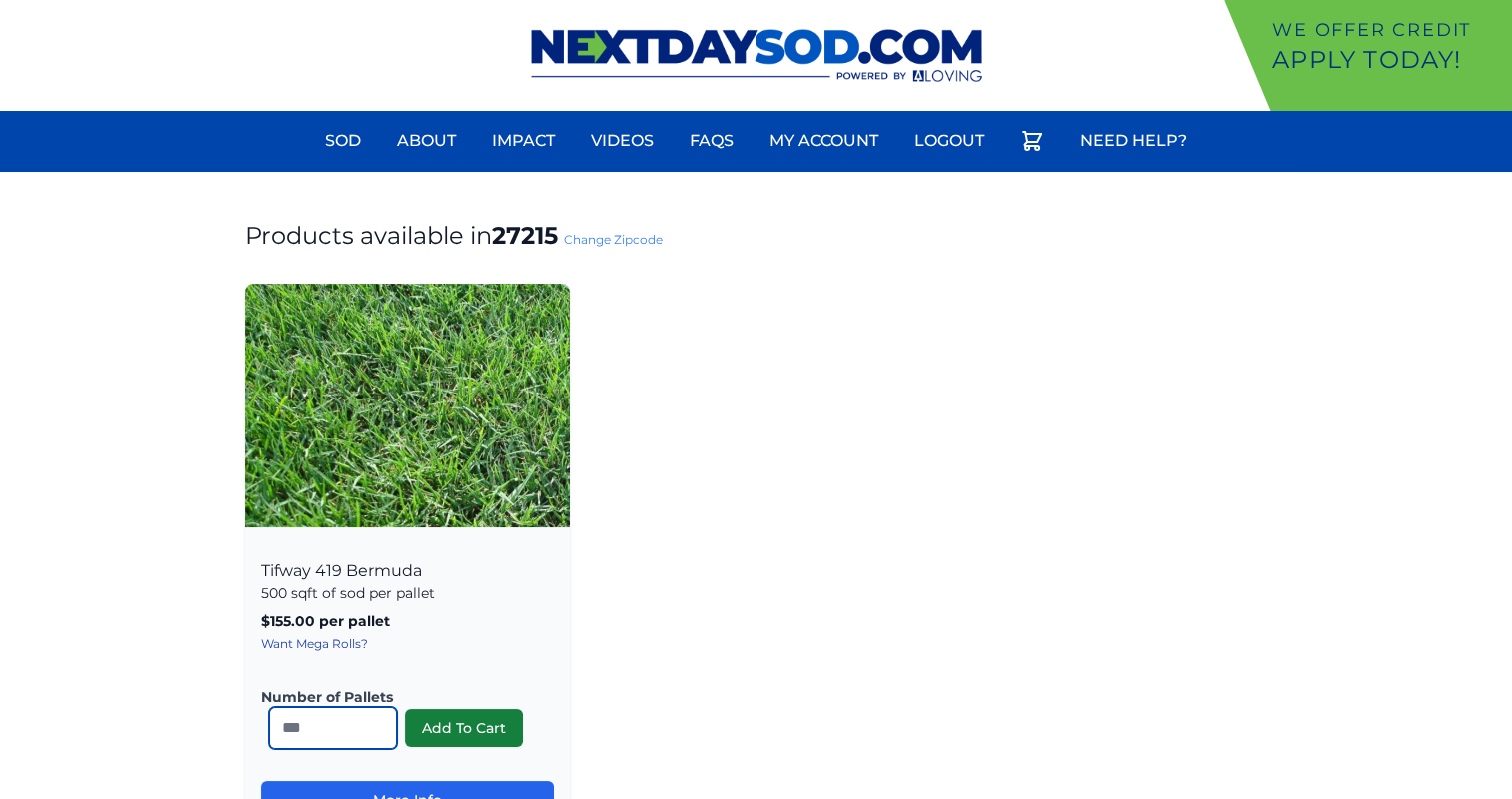 type on "*" 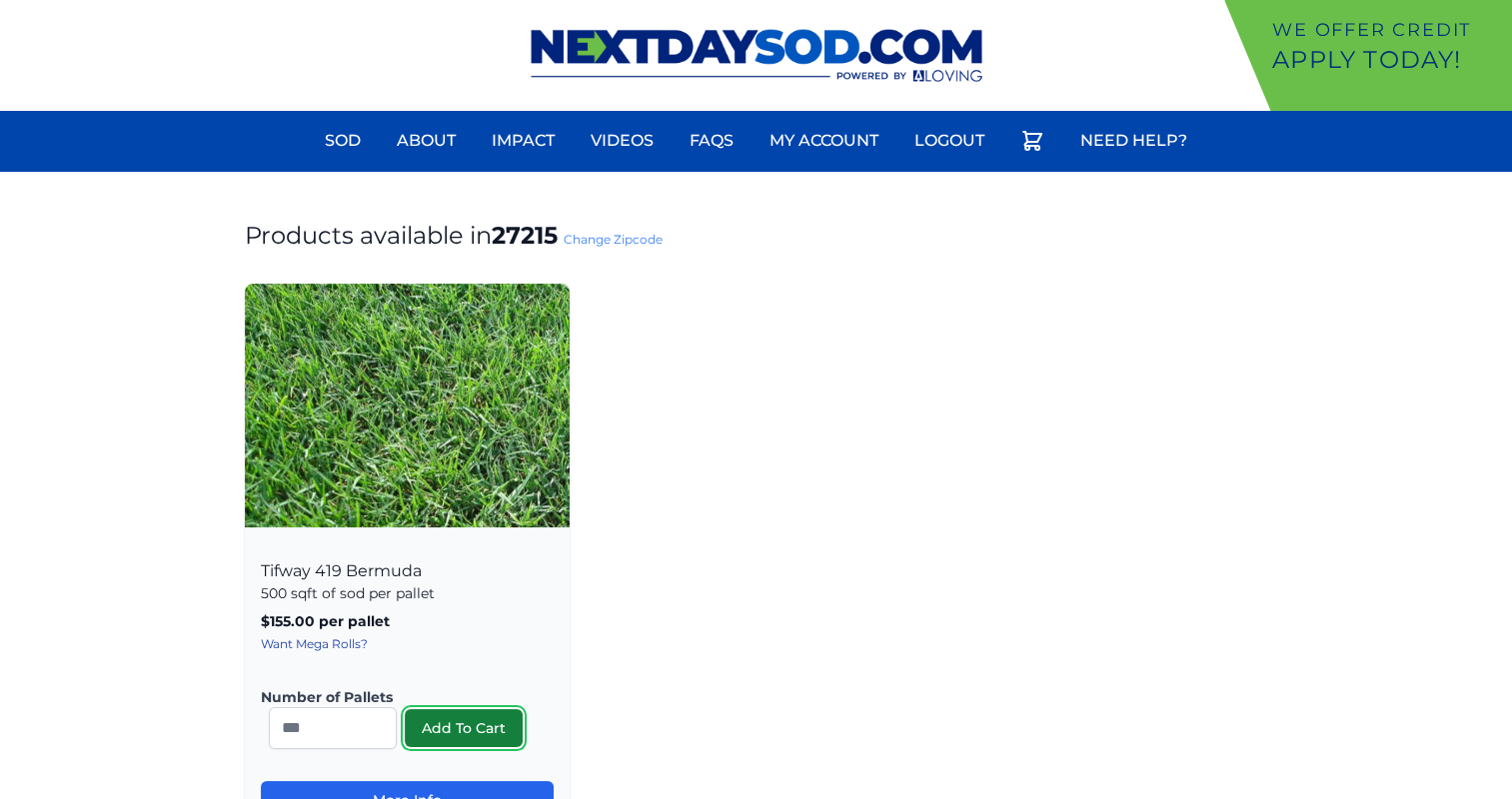 click on "Add To Cart" at bounding box center (464, 728) 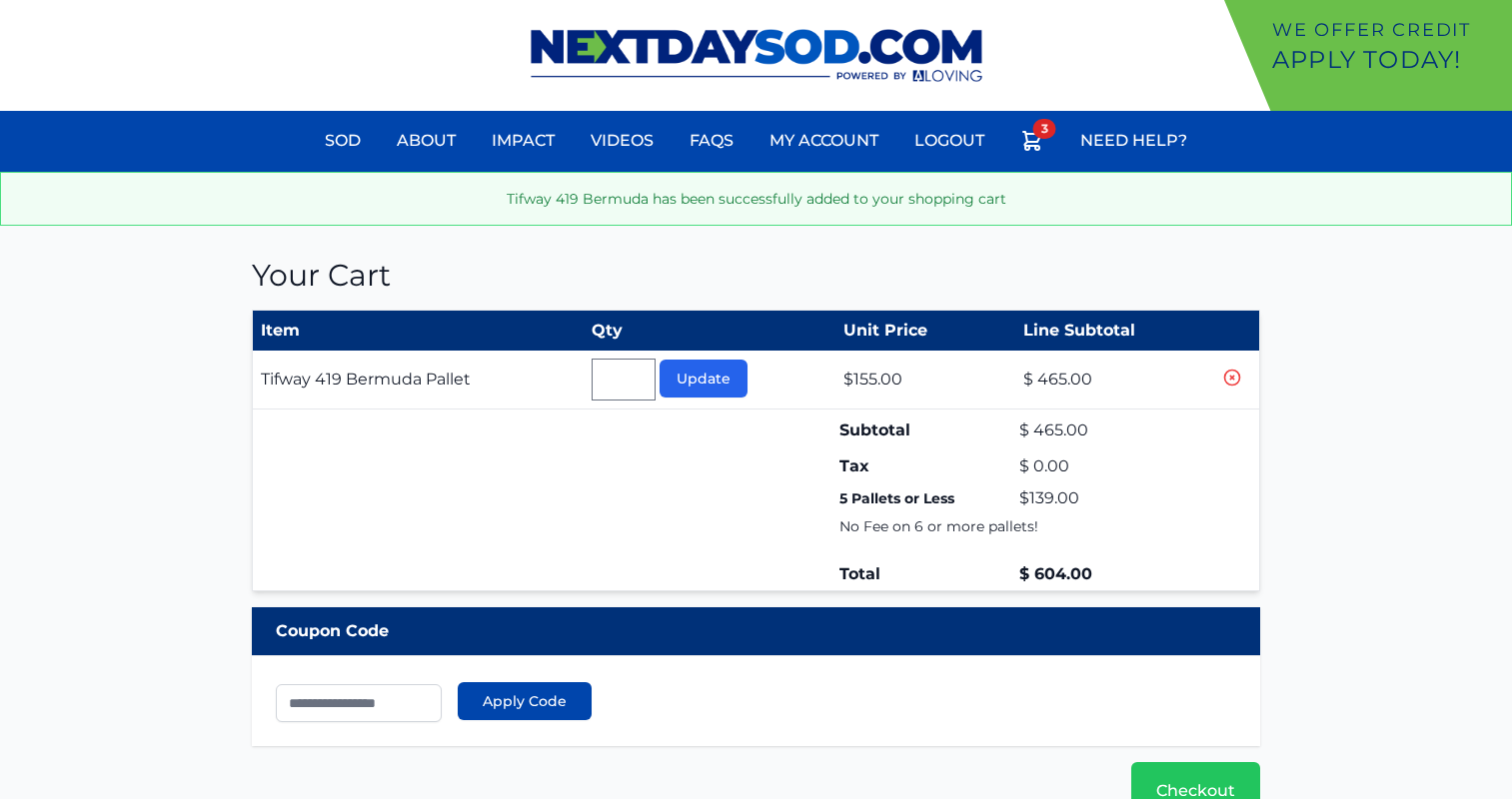 scroll, scrollTop: 0, scrollLeft: 0, axis: both 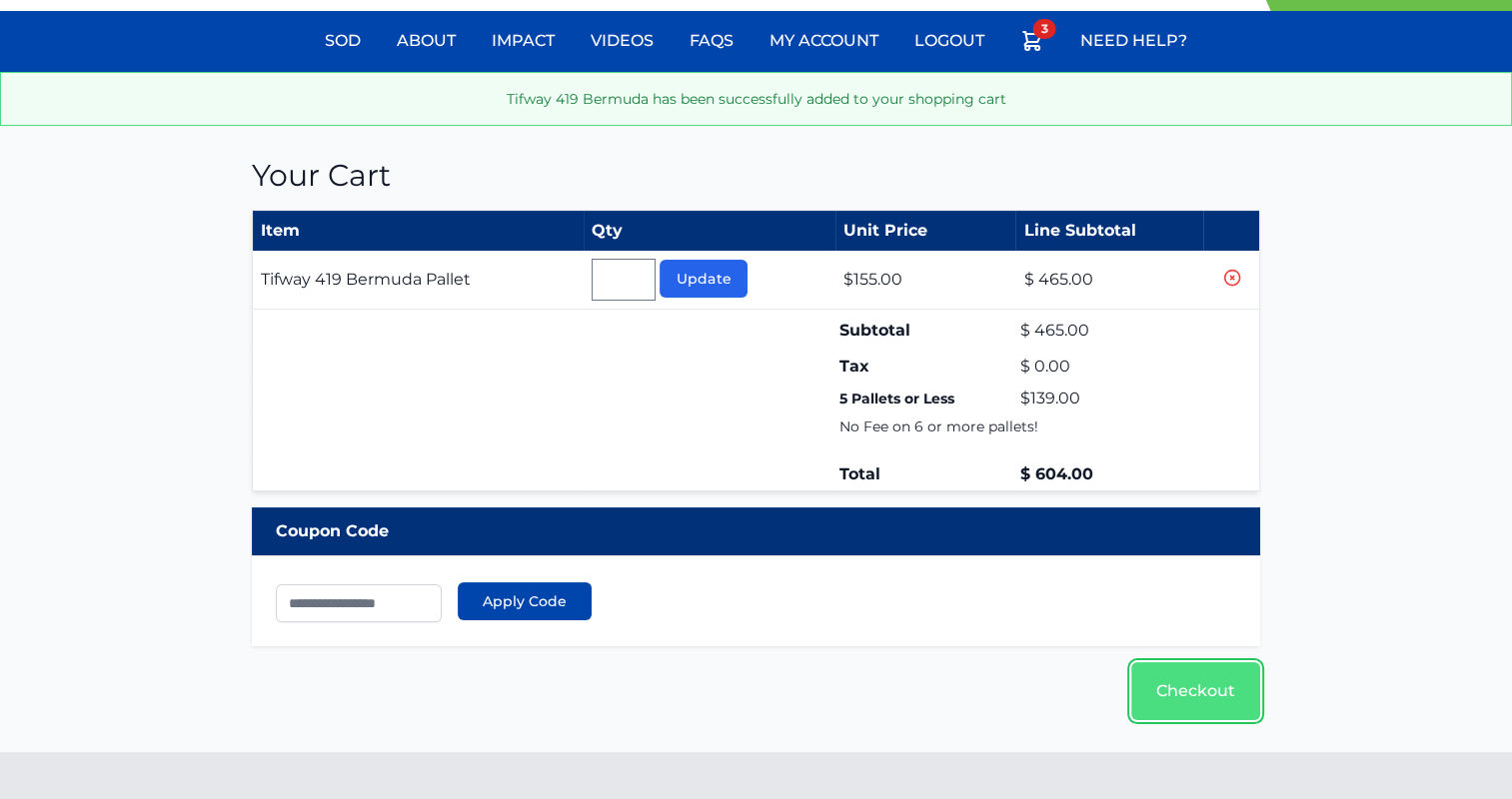 click on "Checkout" at bounding box center (1195, 691) 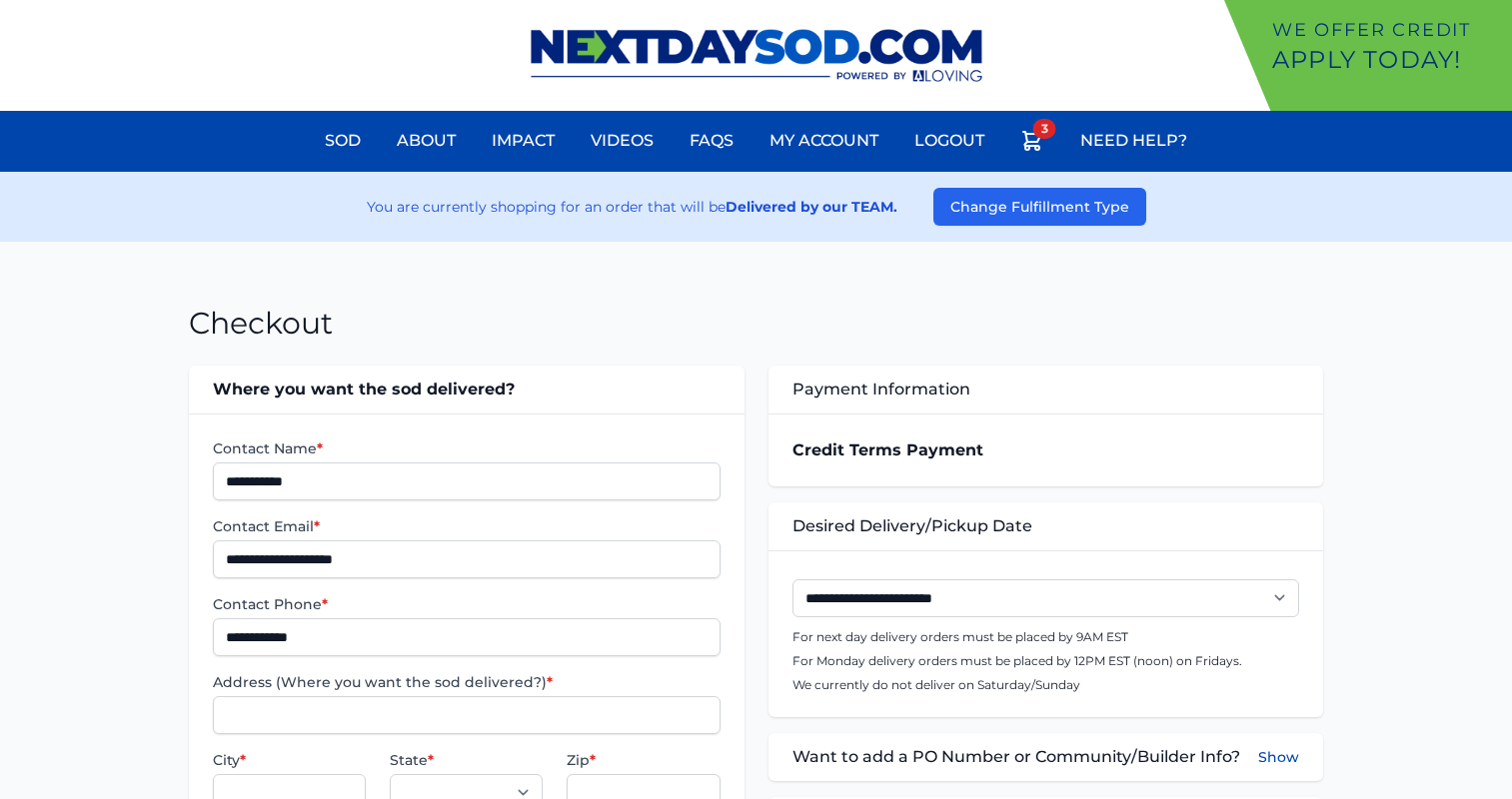 scroll, scrollTop: 0, scrollLeft: 0, axis: both 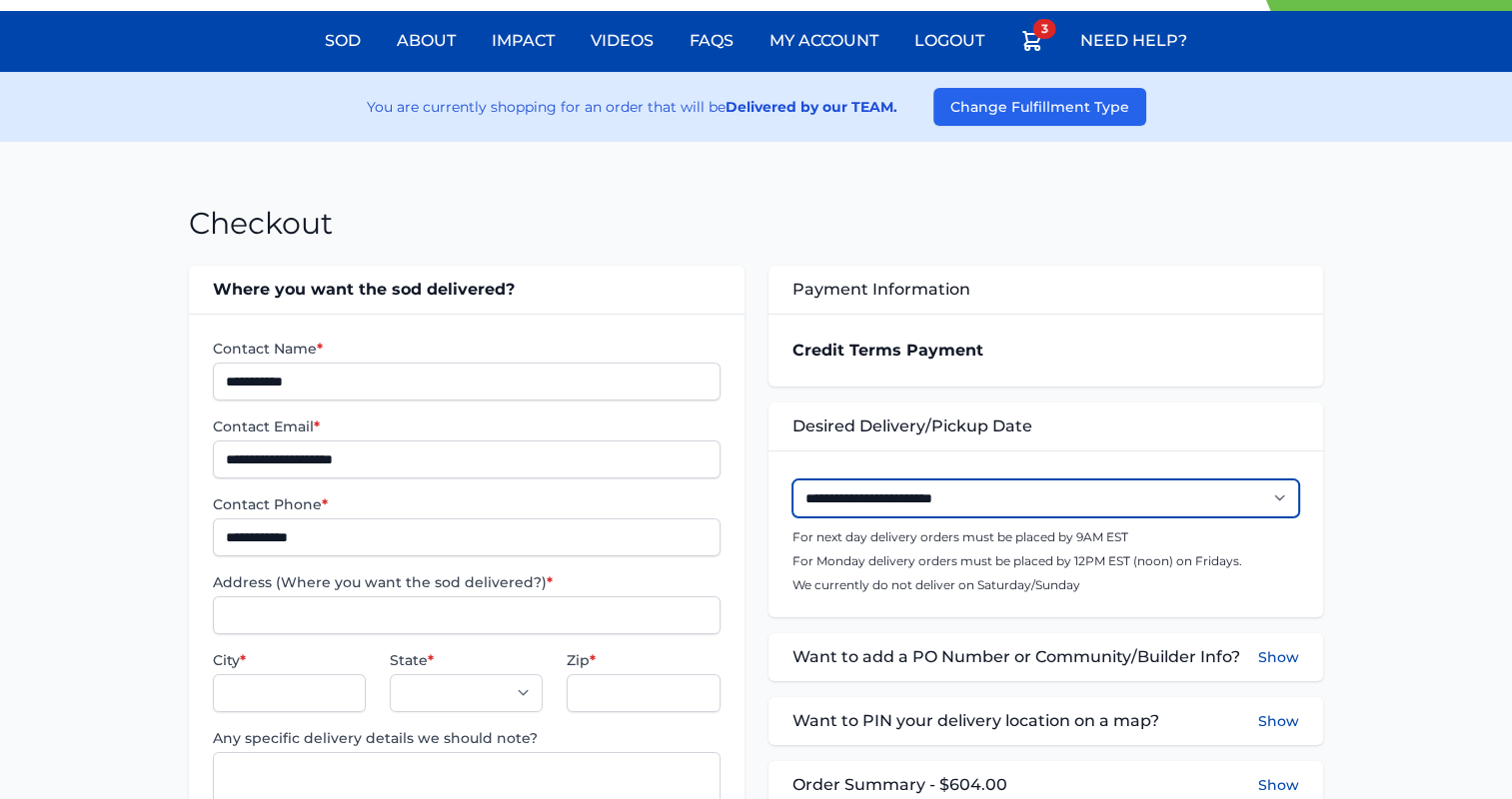 click on "**********" at bounding box center (1045, 498) 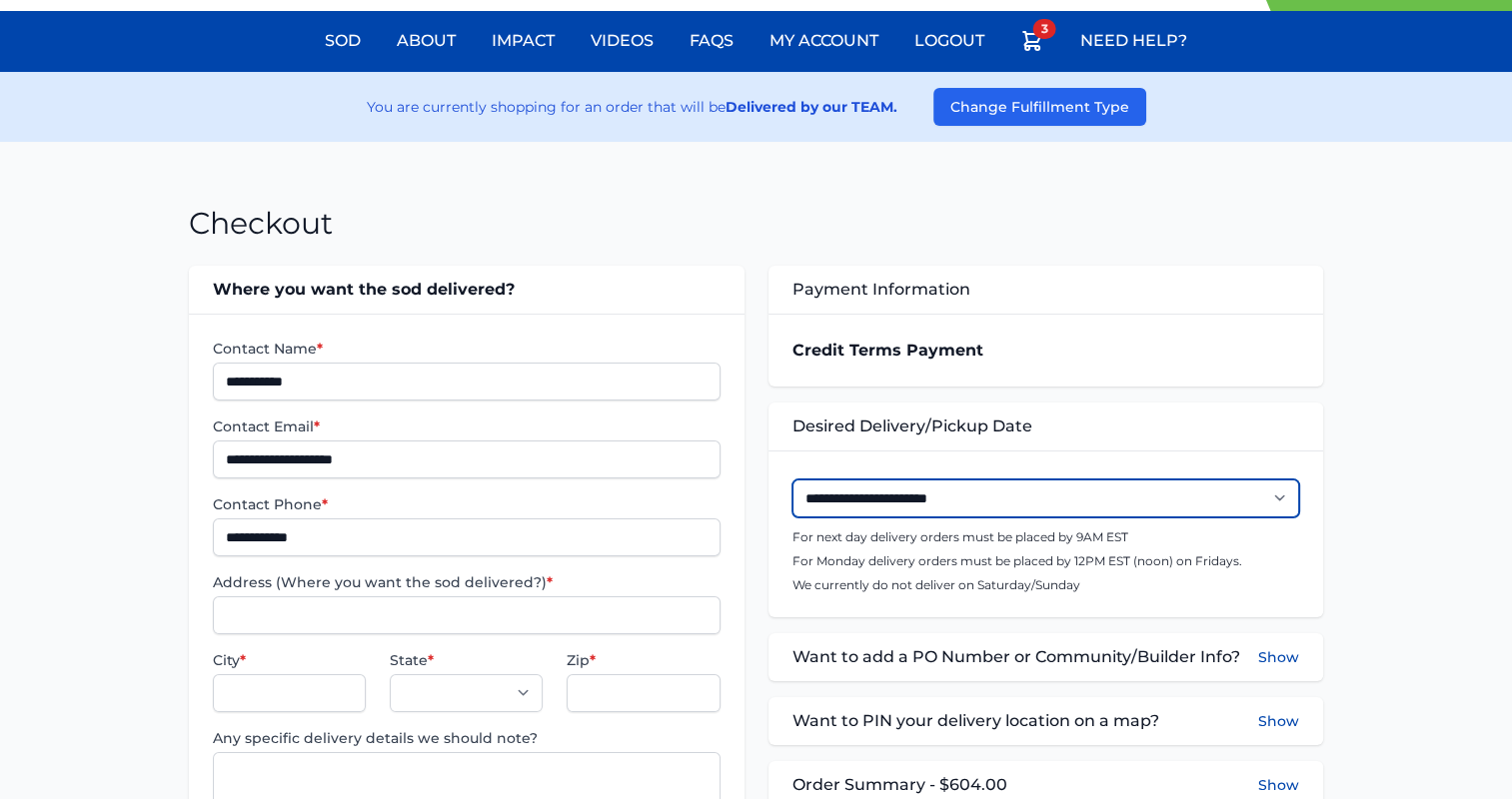 click on "**********" at bounding box center (1045, 498) 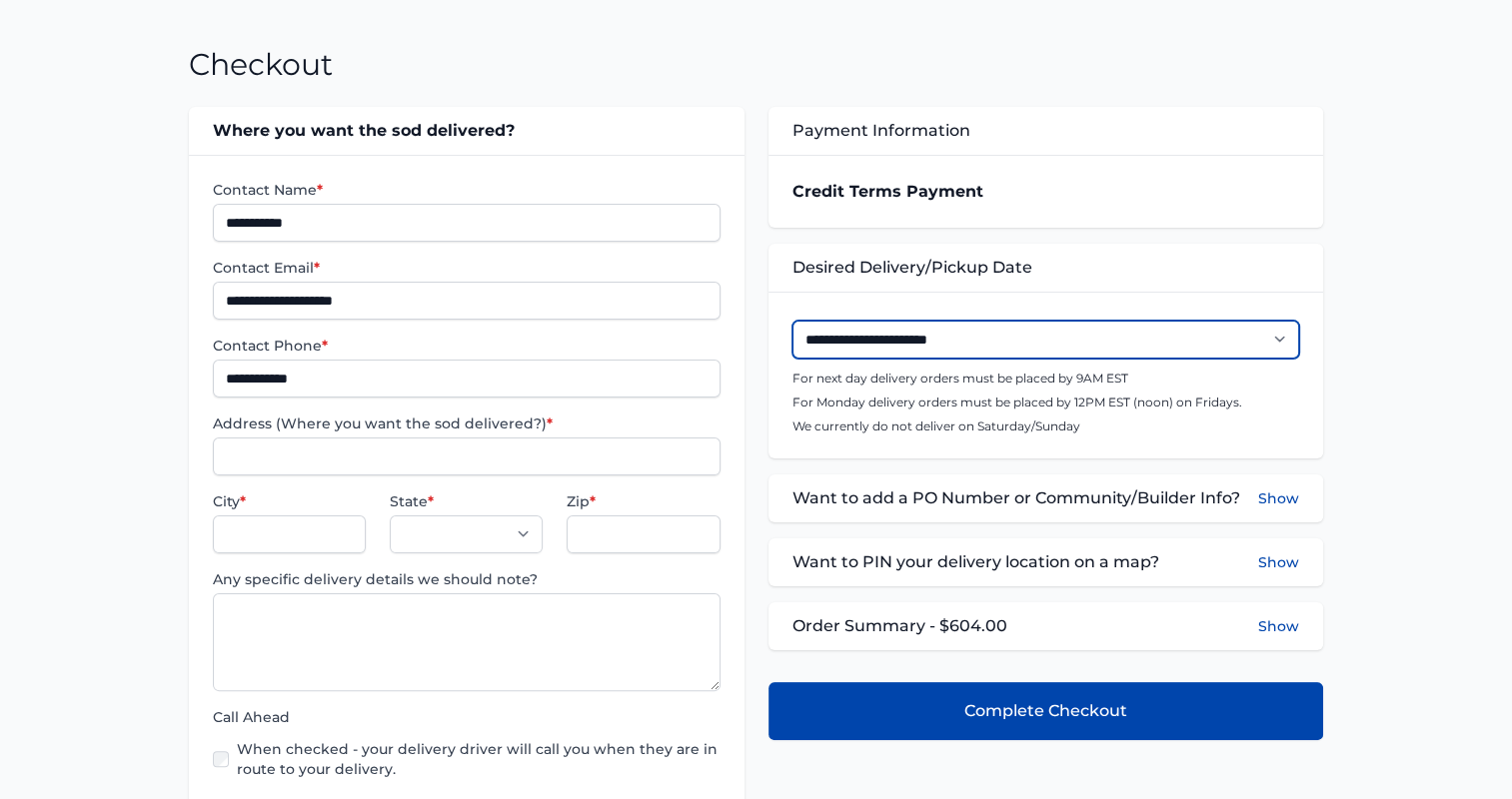 scroll, scrollTop: 400, scrollLeft: 0, axis: vertical 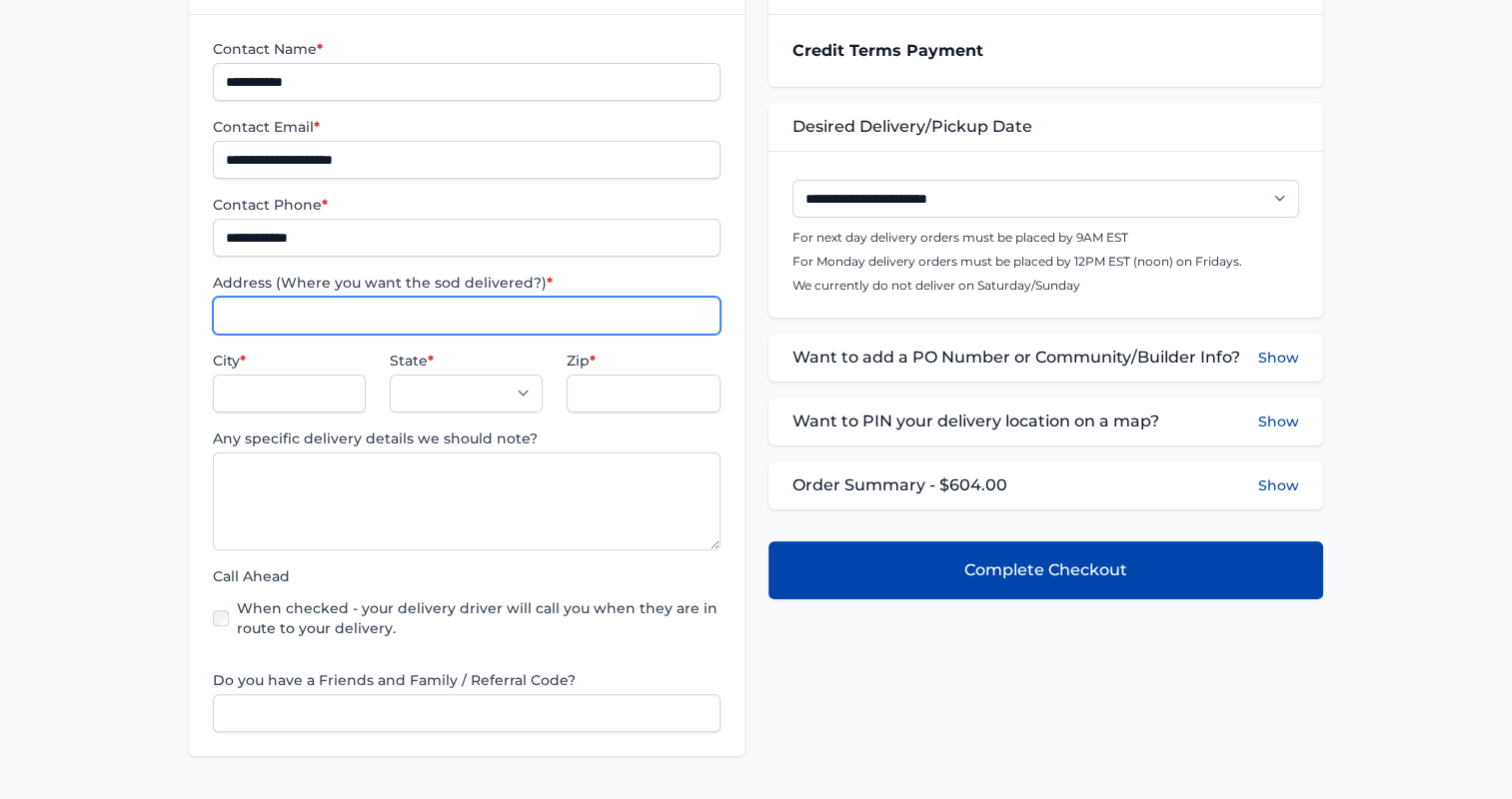 click on "Address (Where you want the sod delivered?)
*" at bounding box center (466, 316) 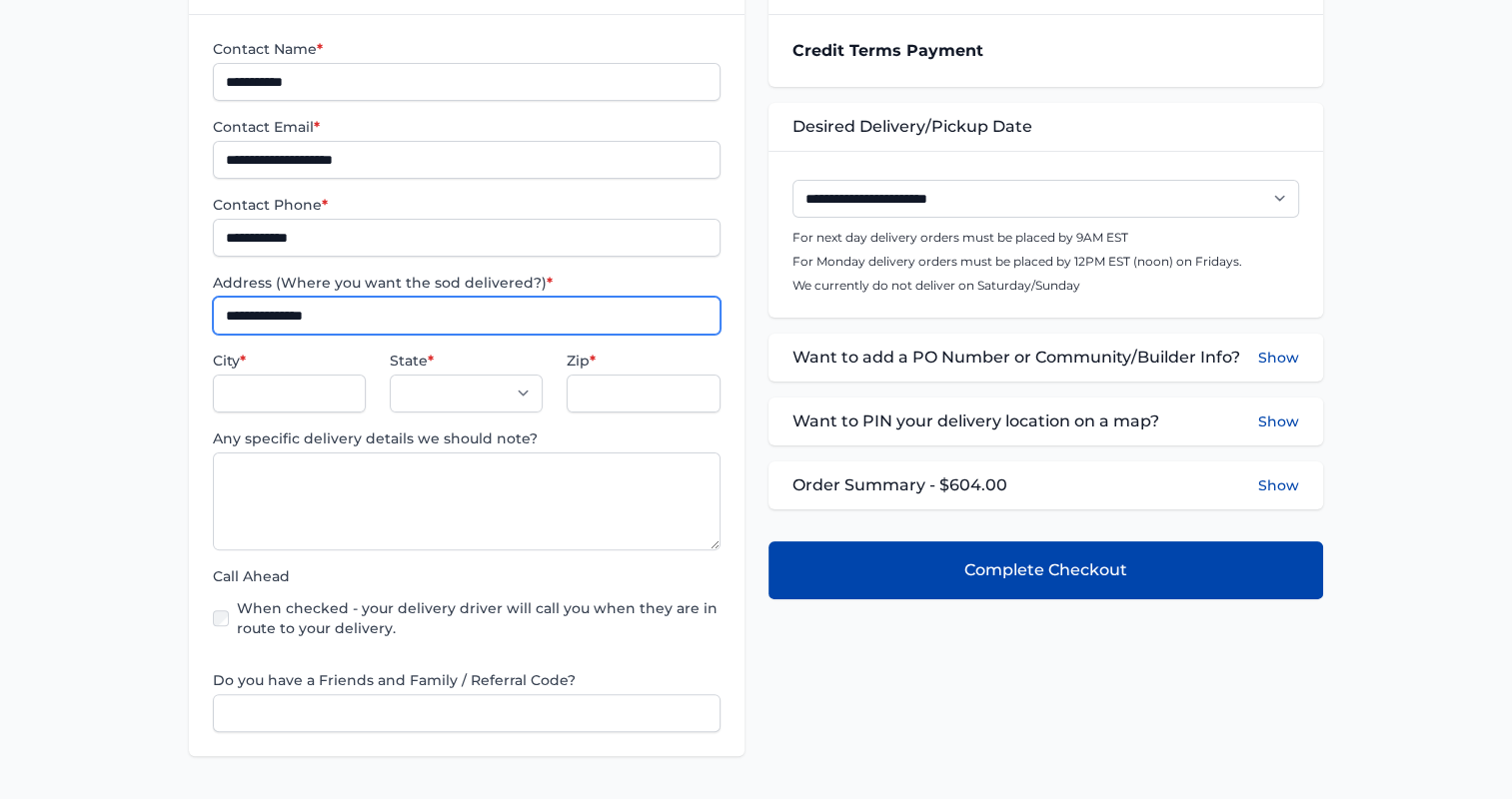 type on "**********" 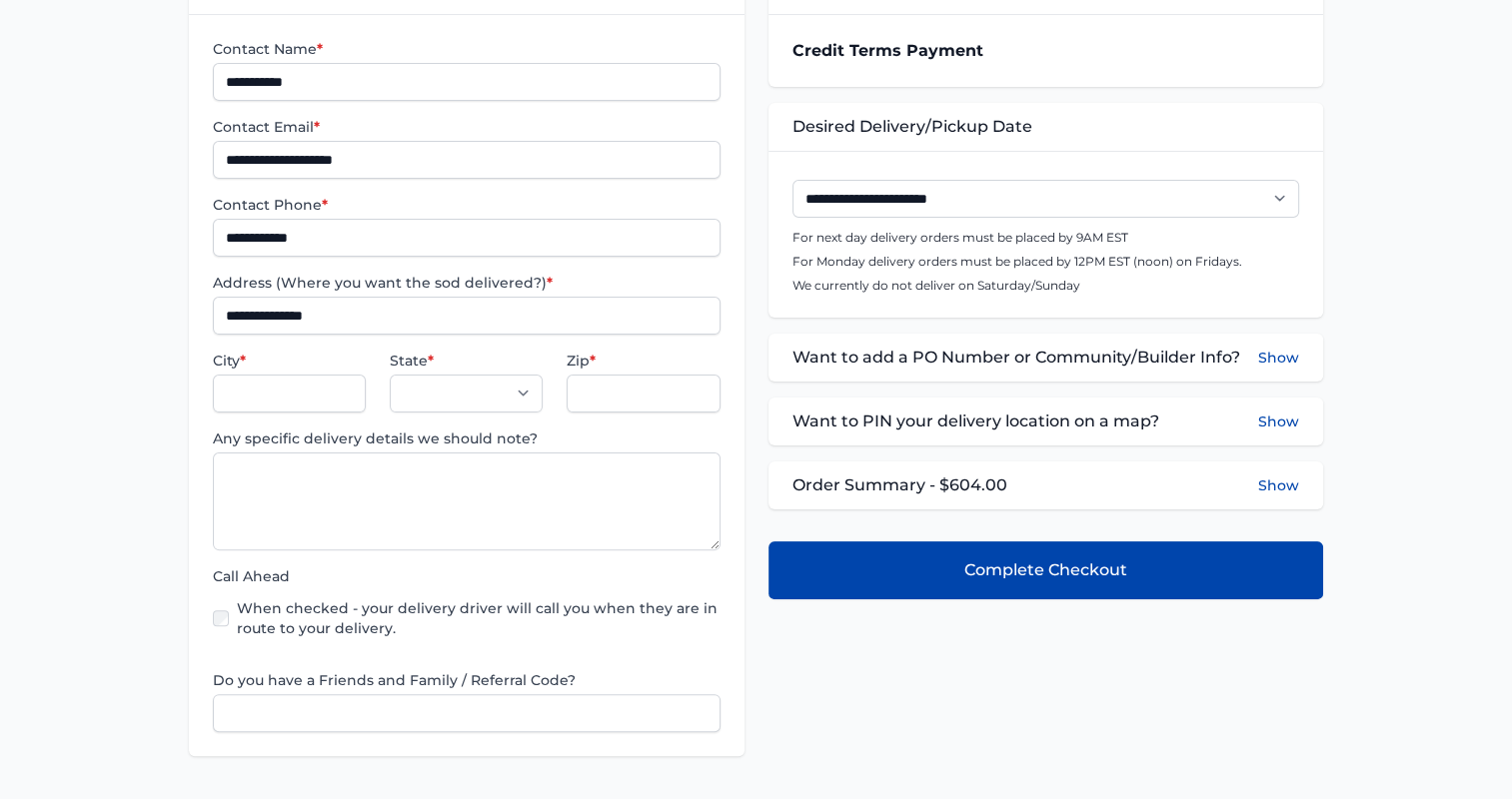 click on "Contact Name
*
[NAME]
Contact Email
*
[EMAIL]
Contact Phone
*
[PHONE]
Address (Where you want the sod delivered?)
*
[ADDRESS]
City
*
[CITY]
State[STATE]" at bounding box center [466, 385] 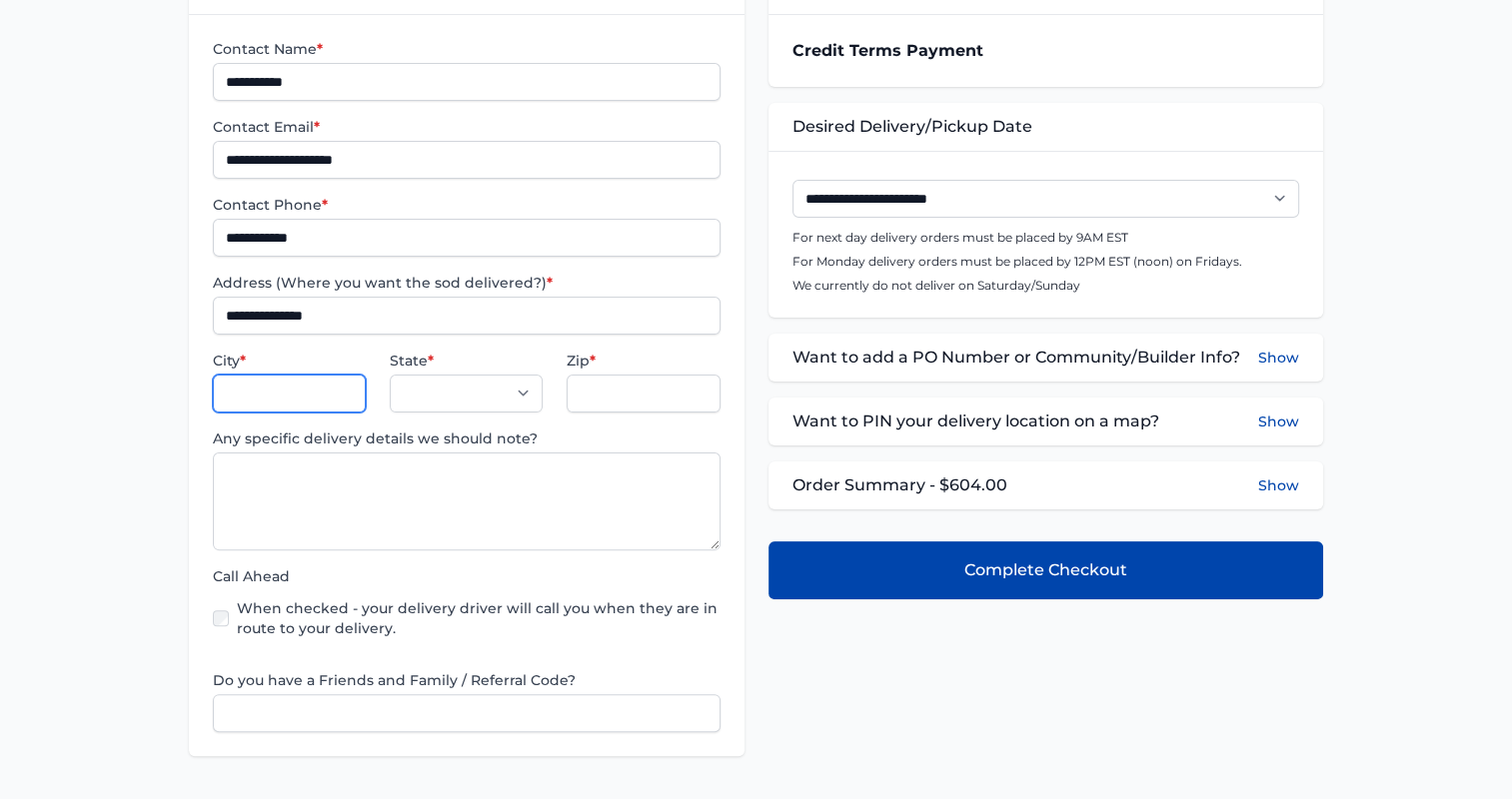 click on "City
*" at bounding box center (289, 394) 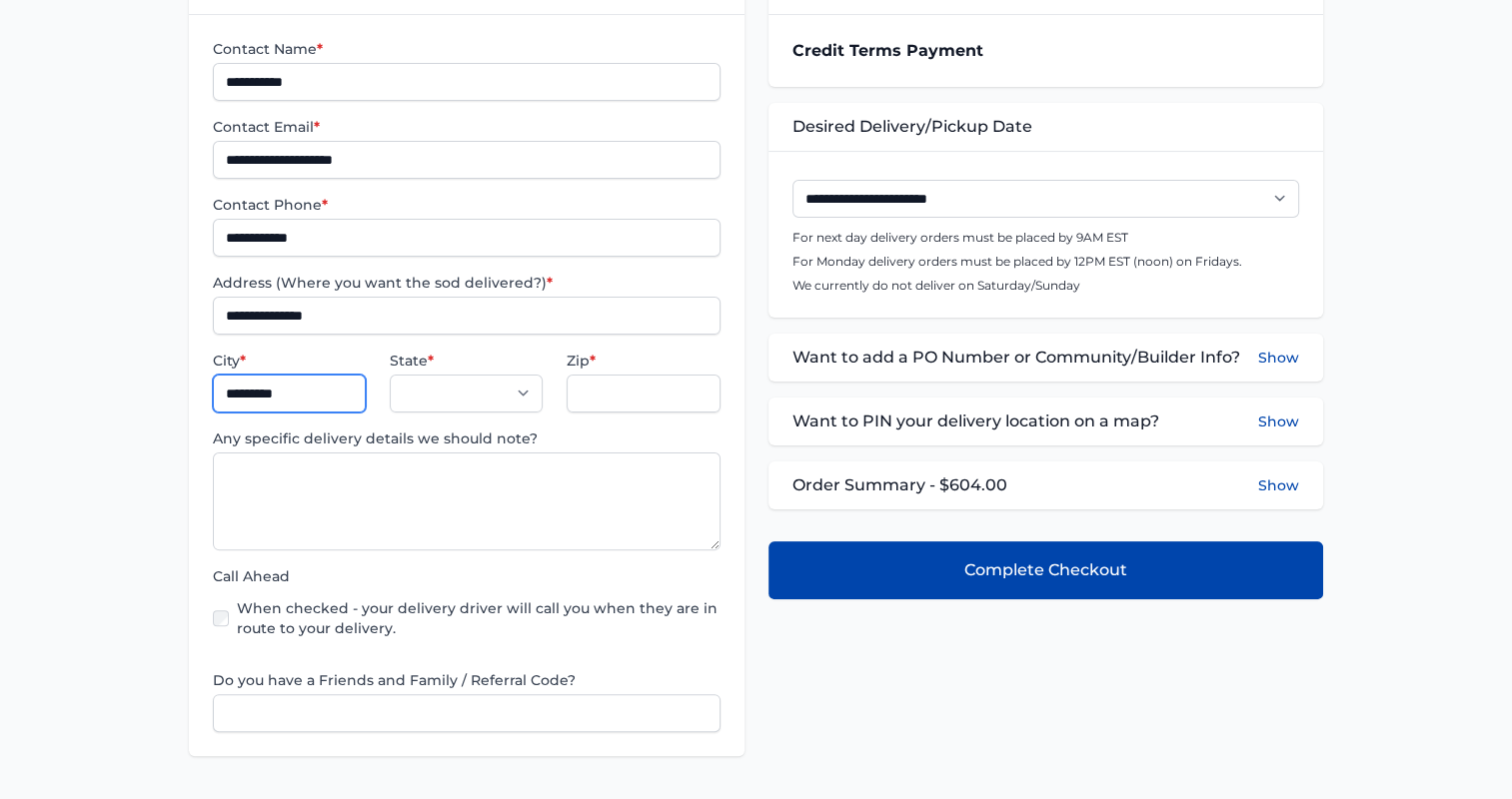 click on "*********" at bounding box center (289, 394) 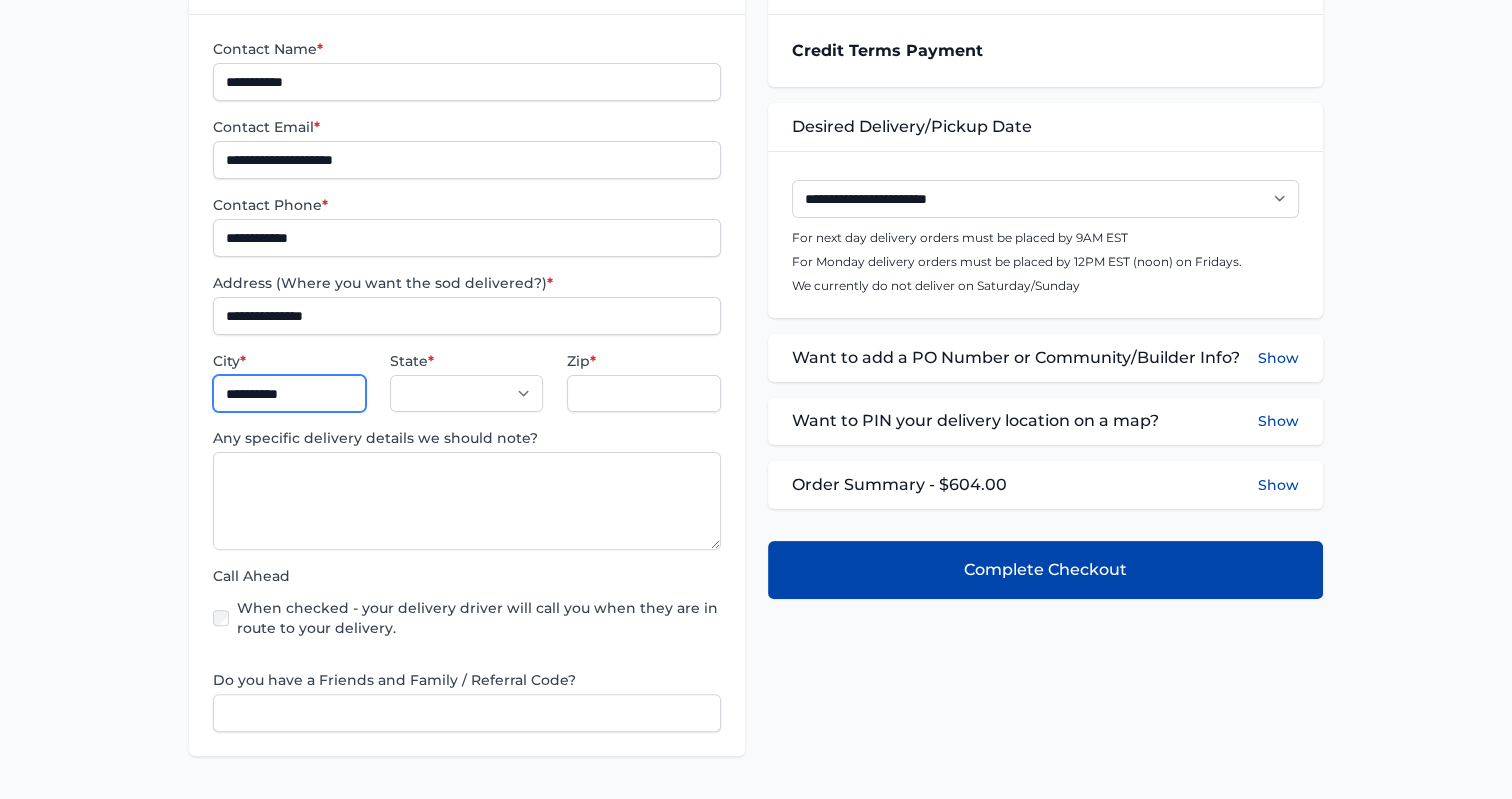 type on "**********" 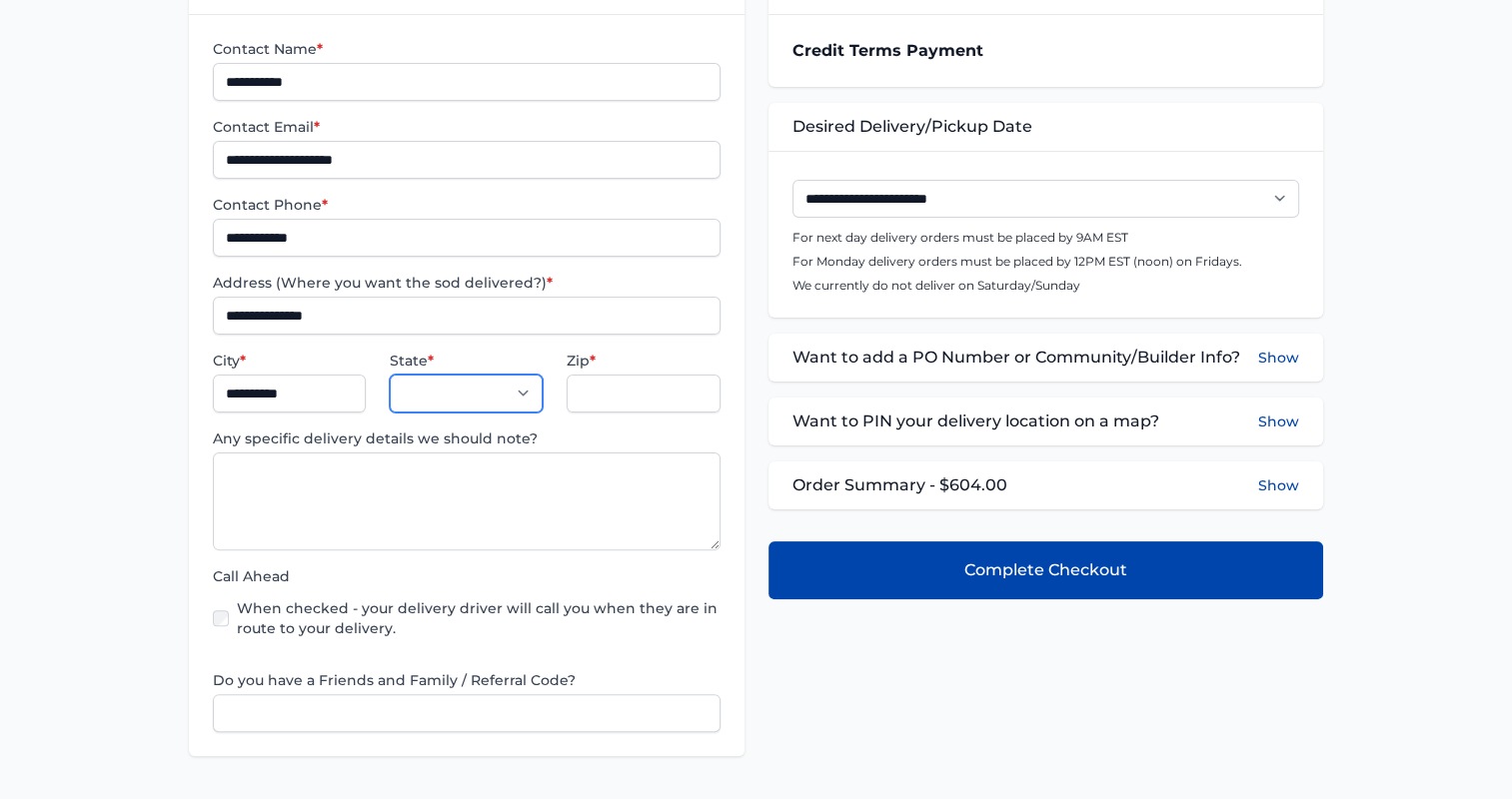 click on "**
**
**" at bounding box center [466, 394] 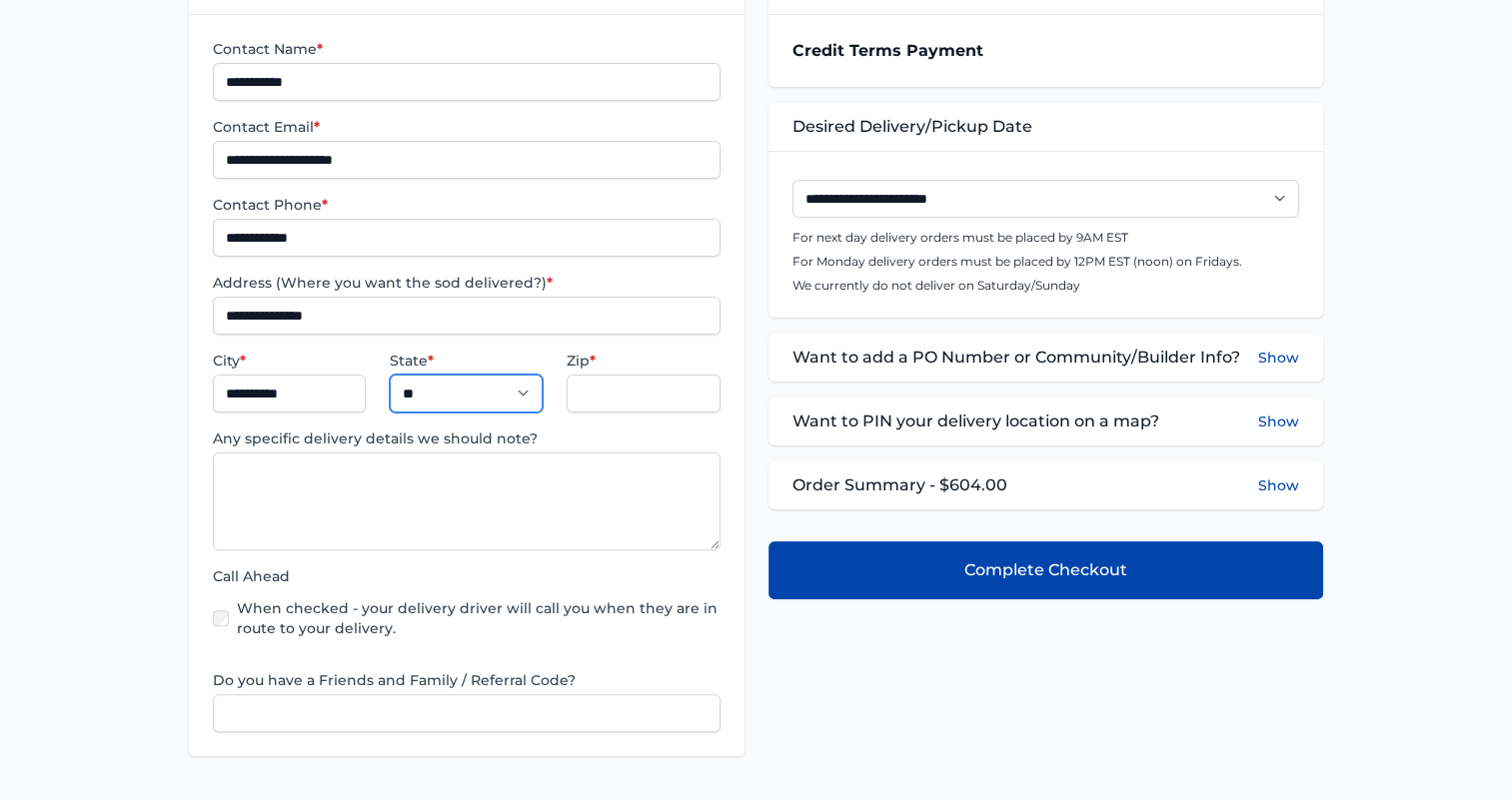 click on "**
**
**" at bounding box center (466, 394) 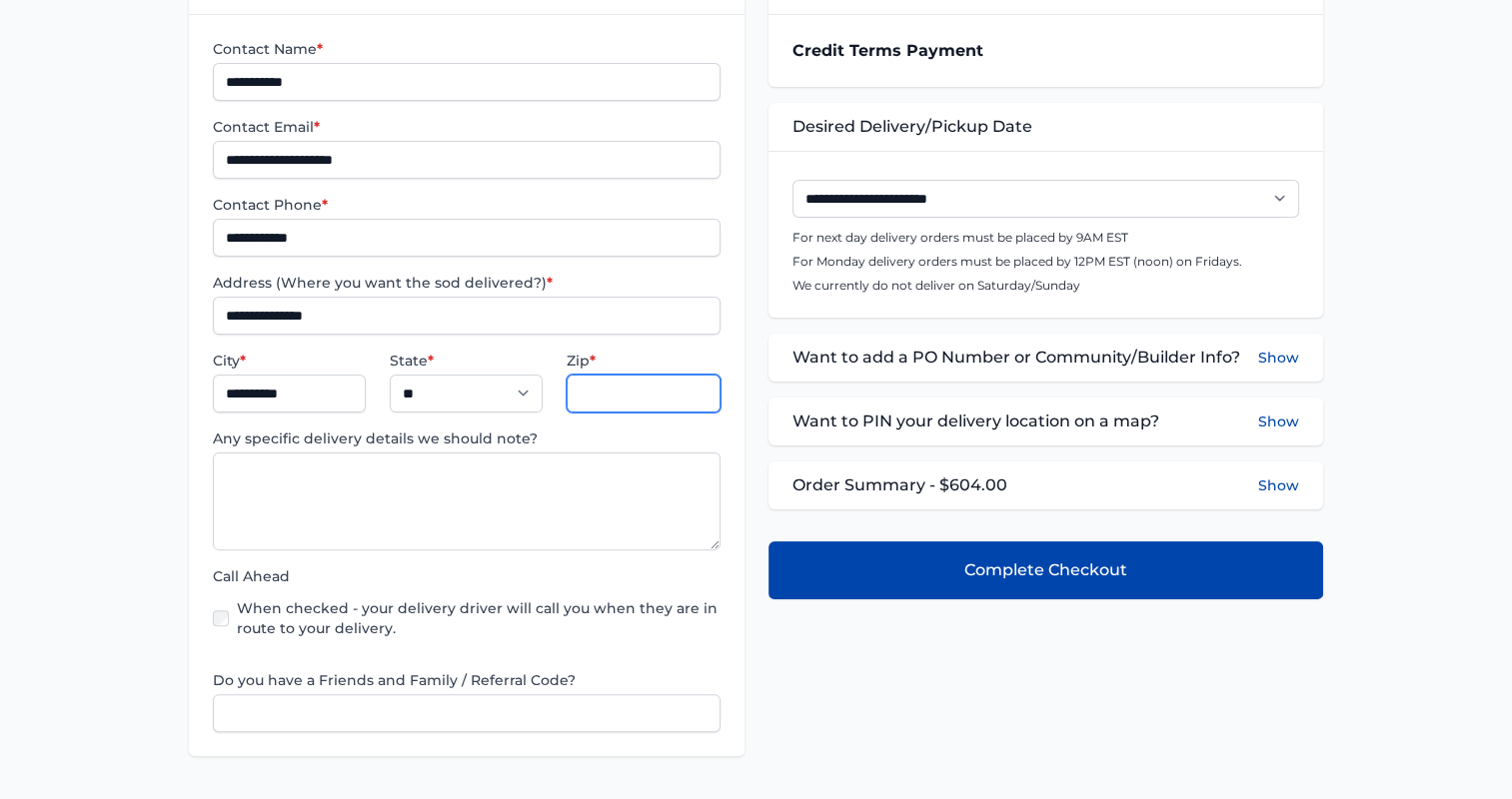 click on "Zip
*" at bounding box center [643, 394] 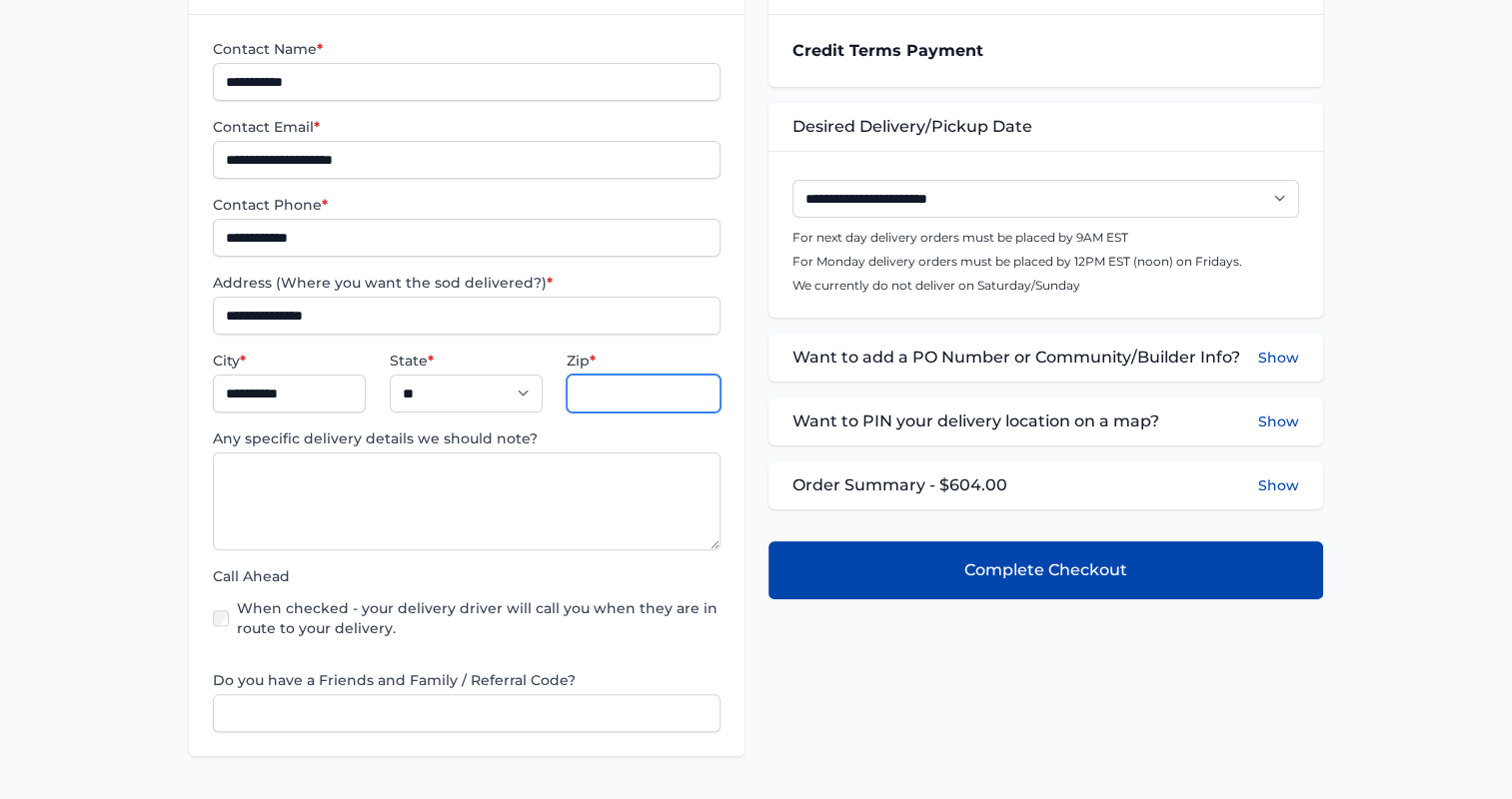 type on "*****" 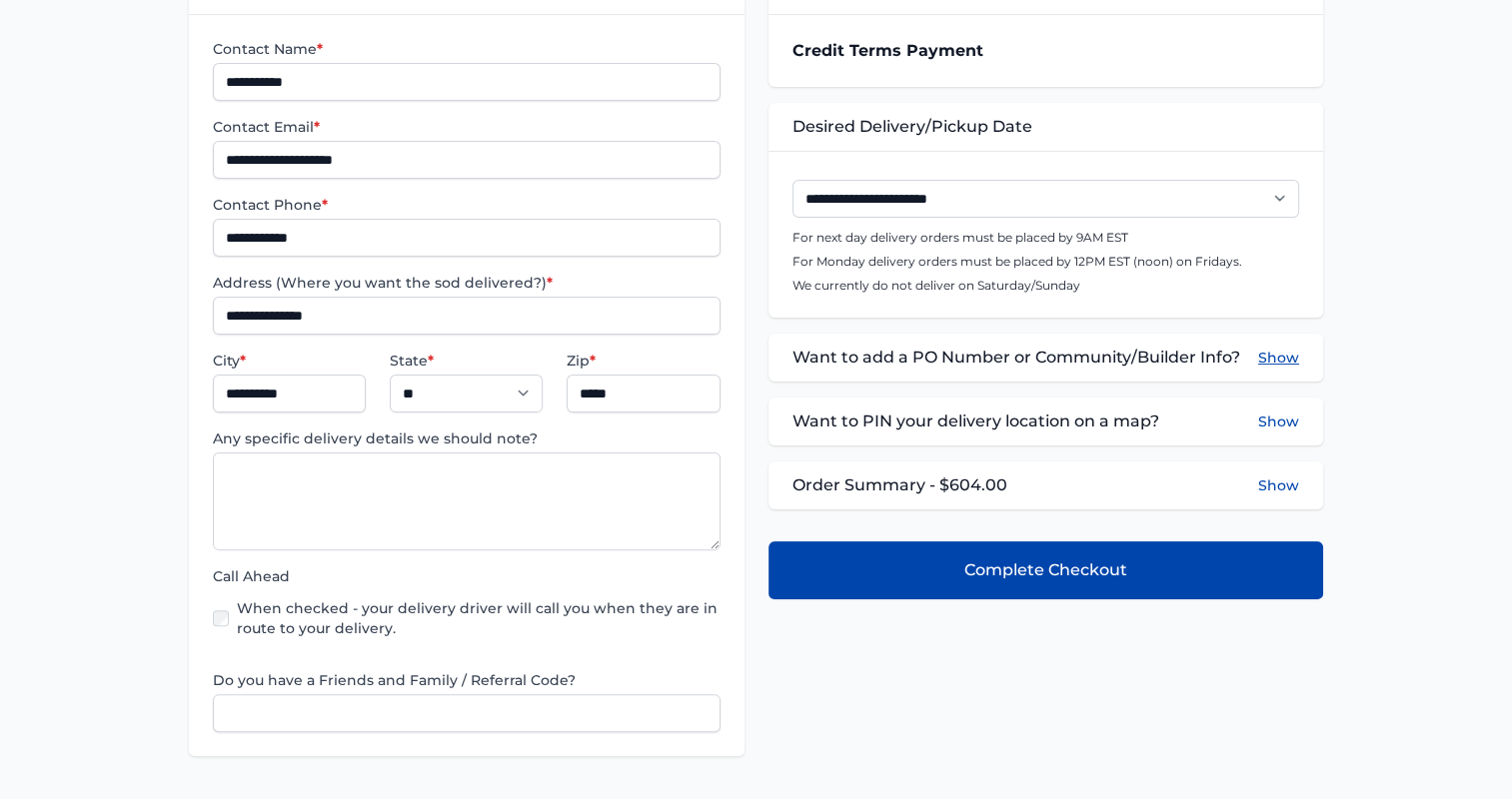 click on "Show" at bounding box center (1278, 358) 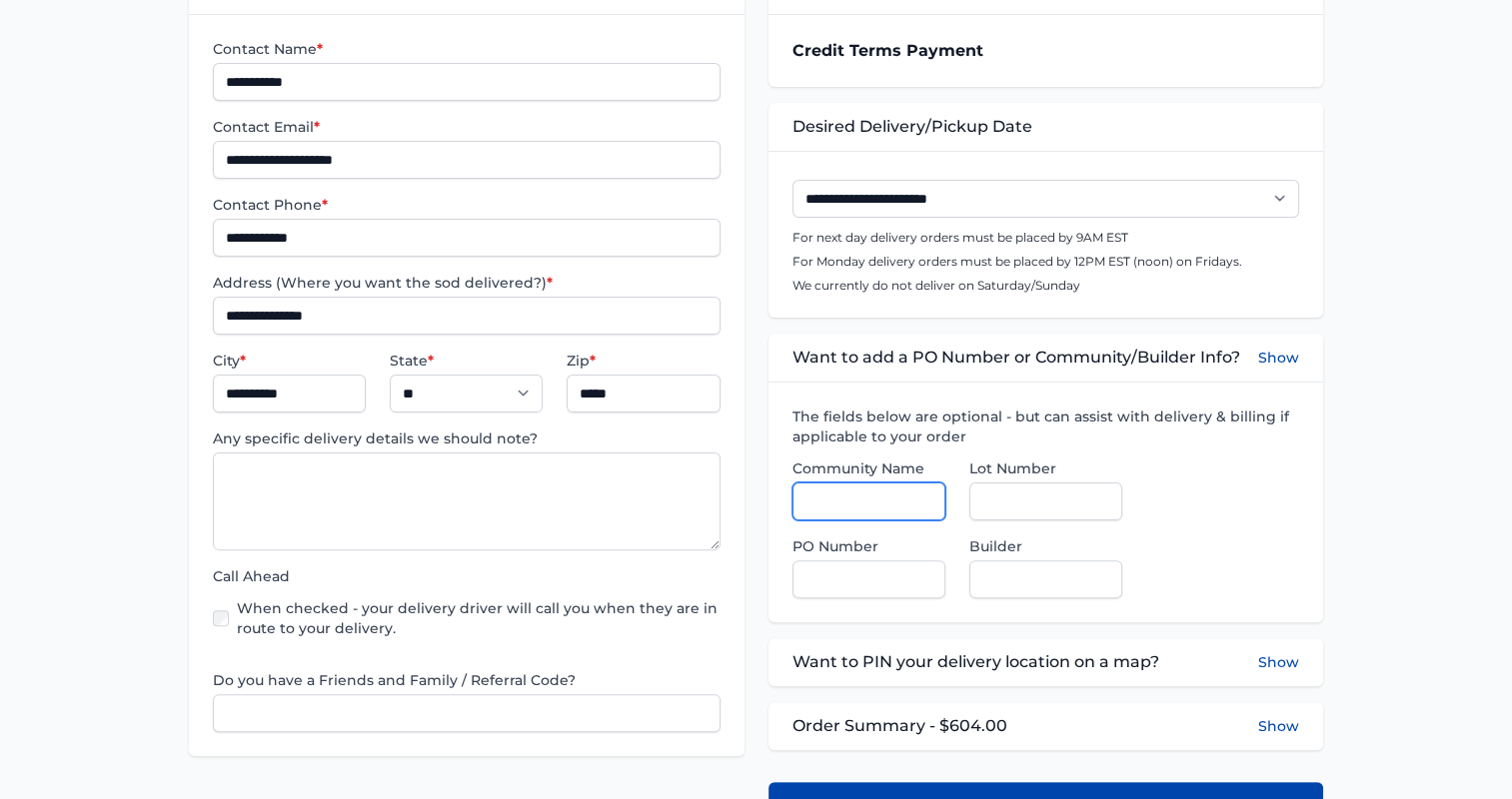 click on "Community Name" at bounding box center [868, 501] 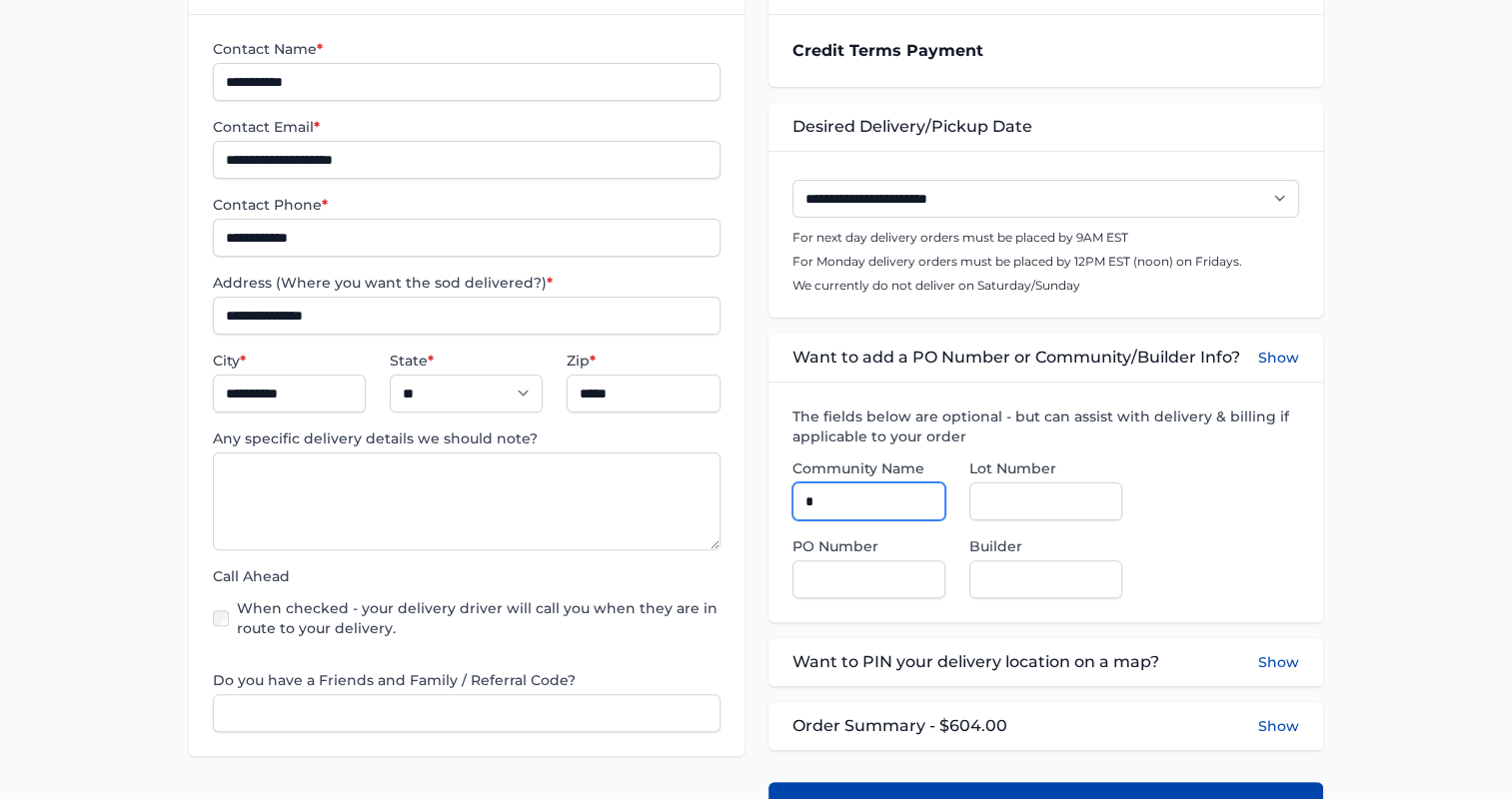 type on "**********" 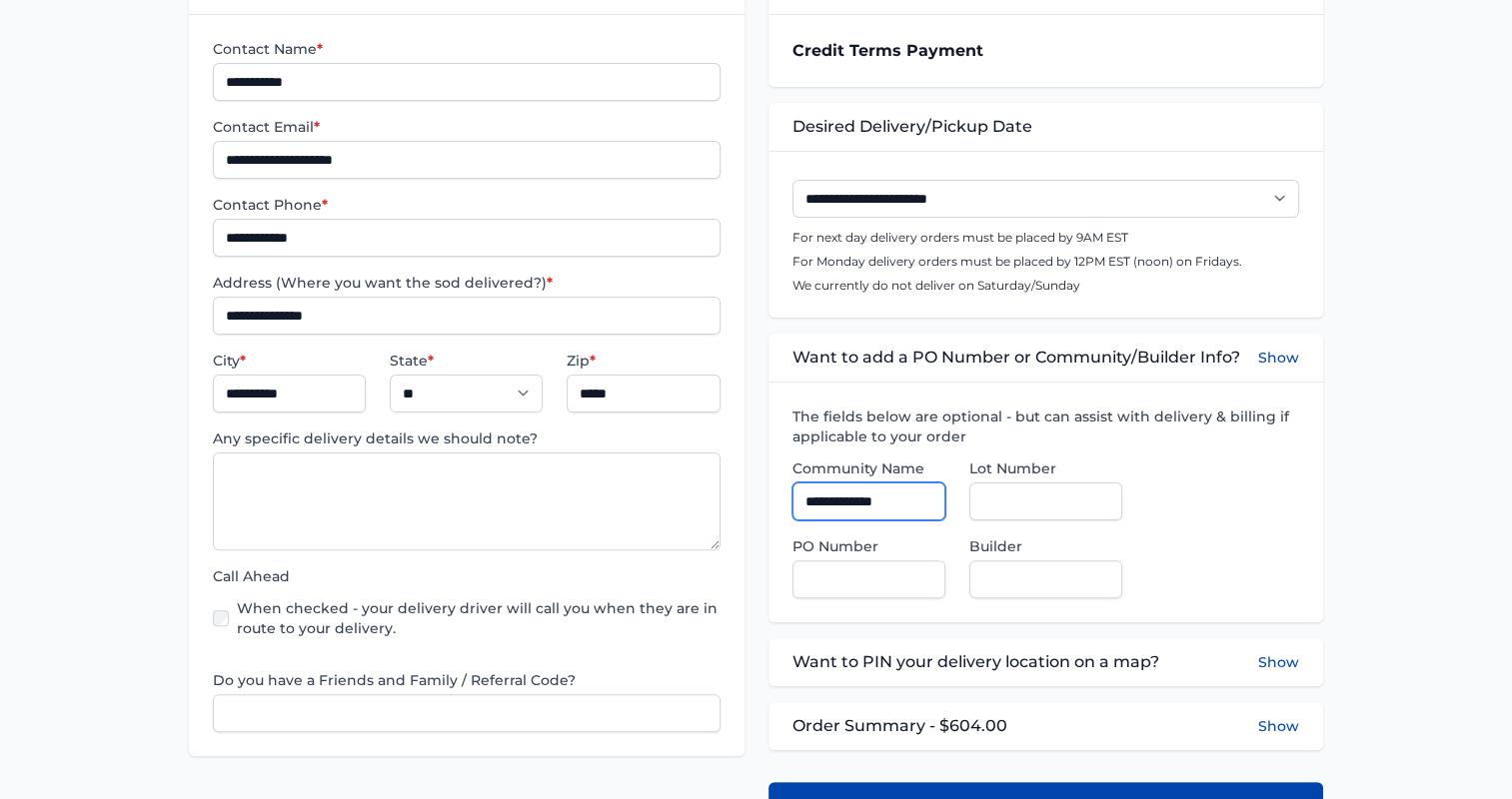 type on "*******" 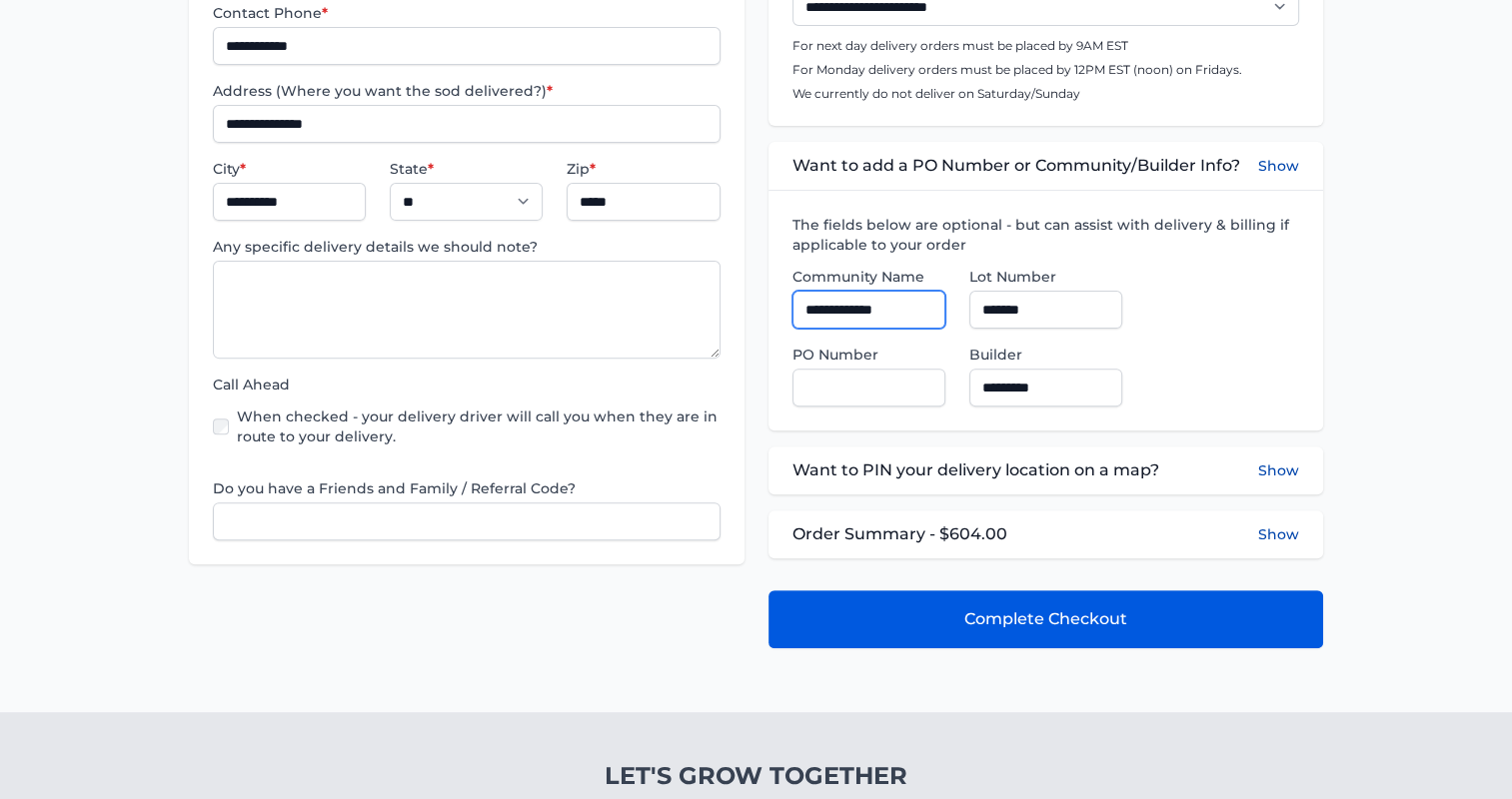 scroll, scrollTop: 599, scrollLeft: 0, axis: vertical 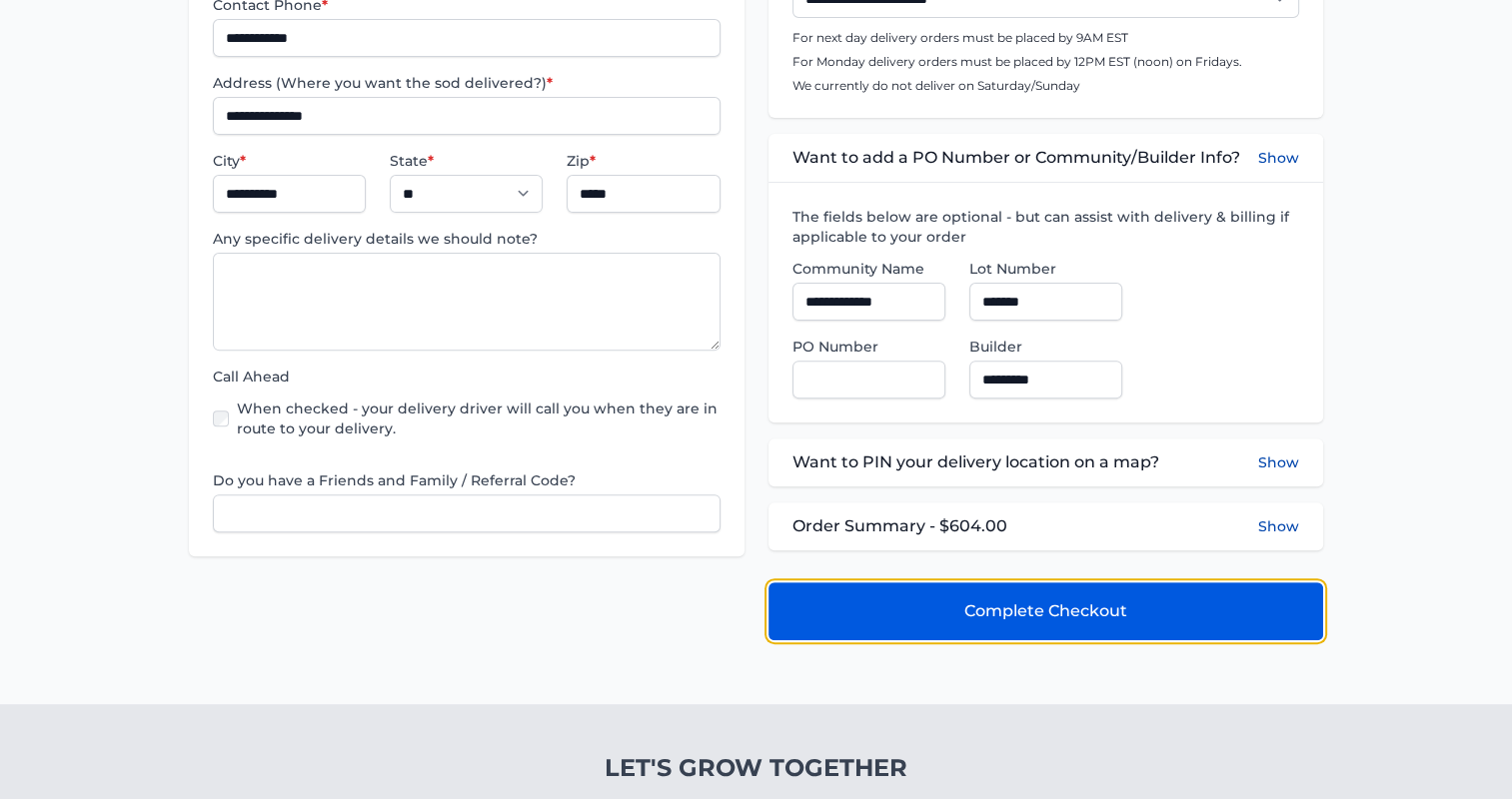 click on "Complete Checkout" at bounding box center [1045, 611] 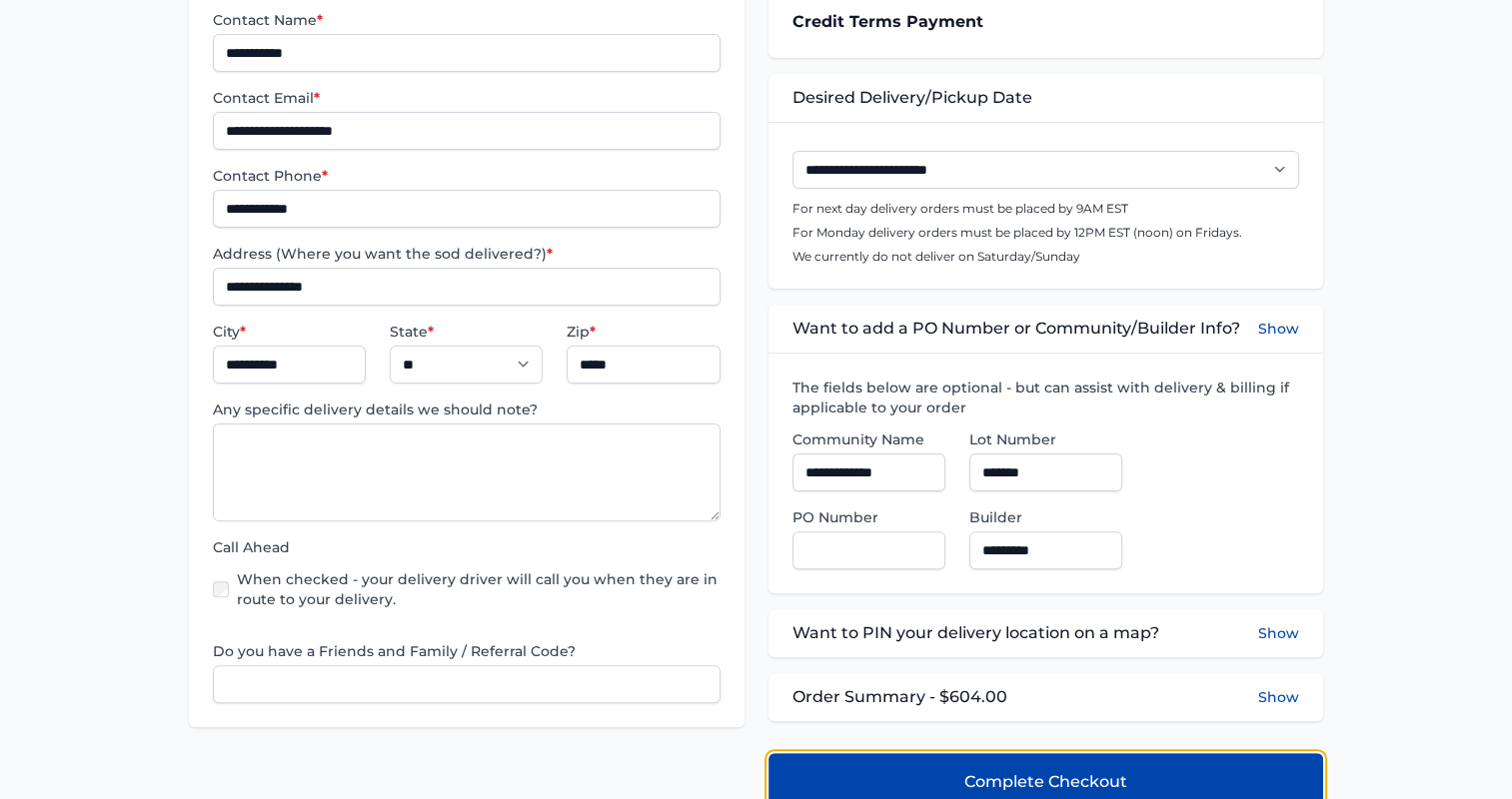scroll, scrollTop: 312, scrollLeft: 0, axis: vertical 